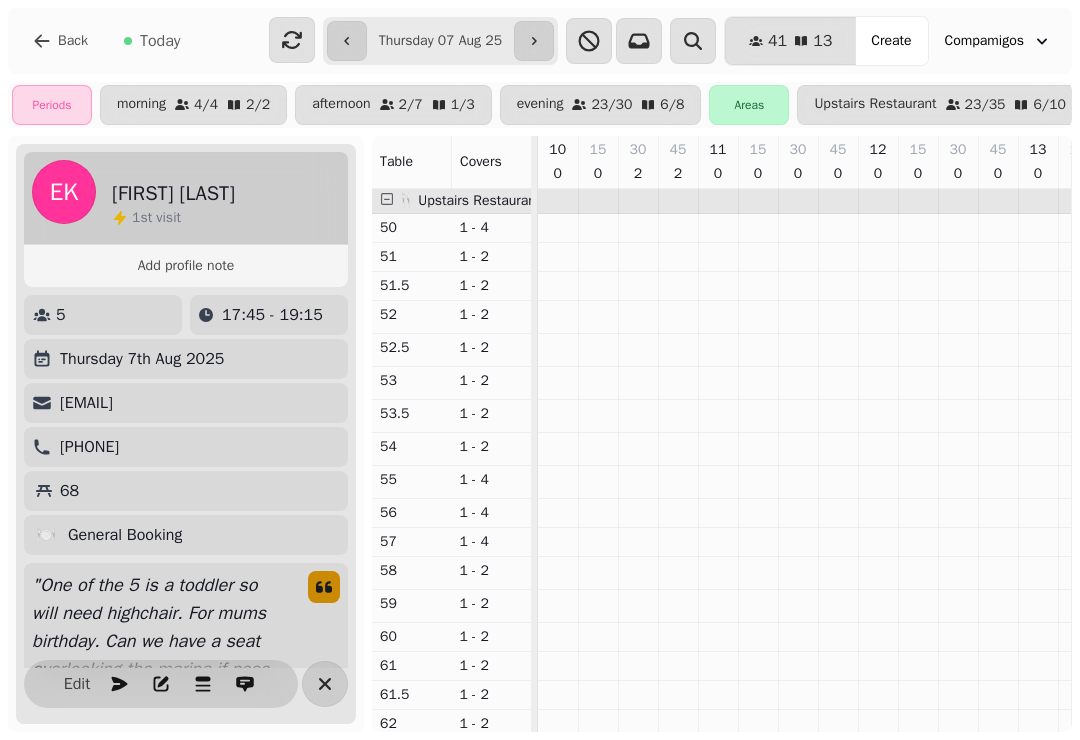 select on "**********" 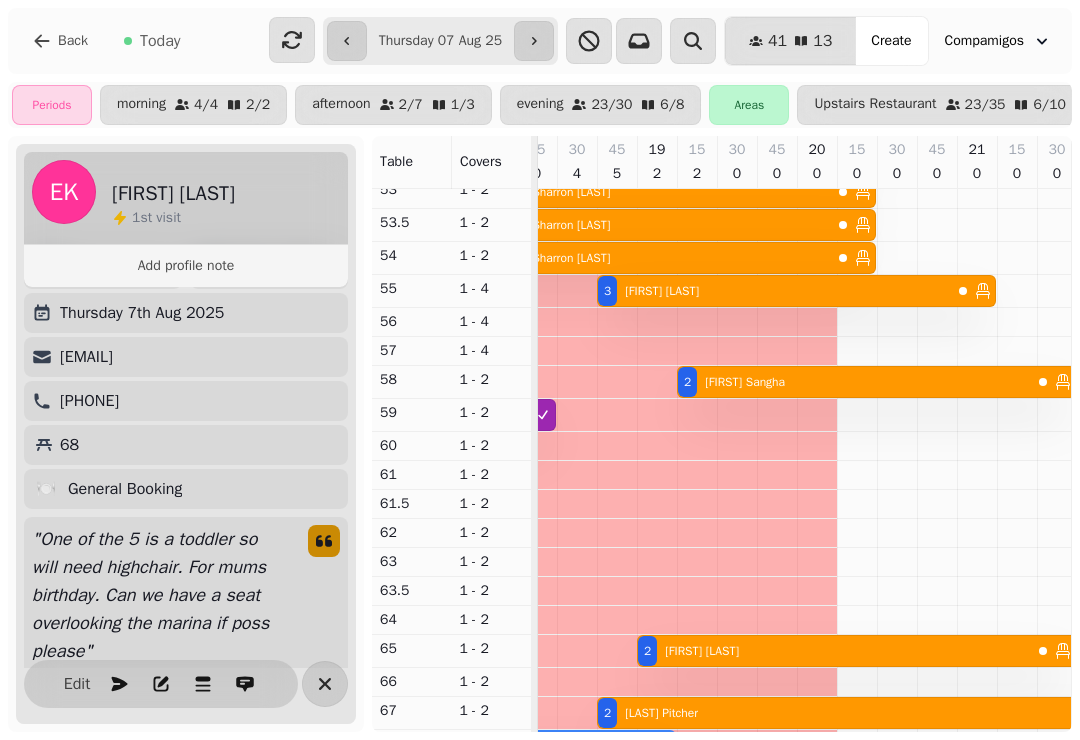 click 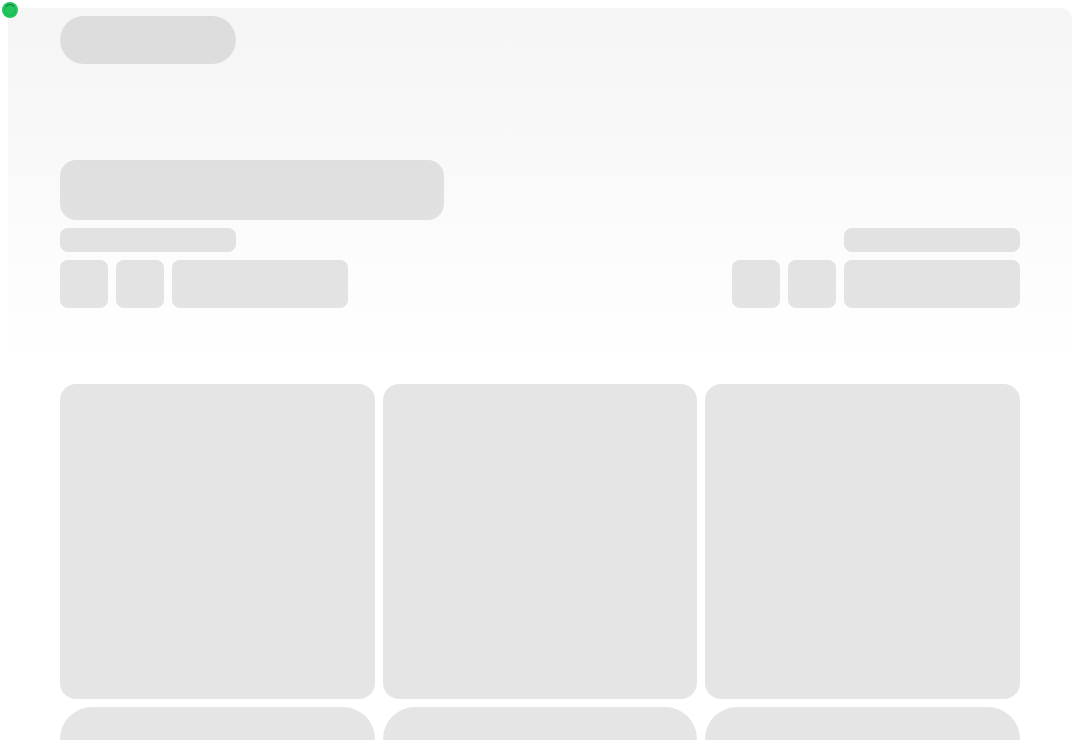 scroll, scrollTop: 0, scrollLeft: 0, axis: both 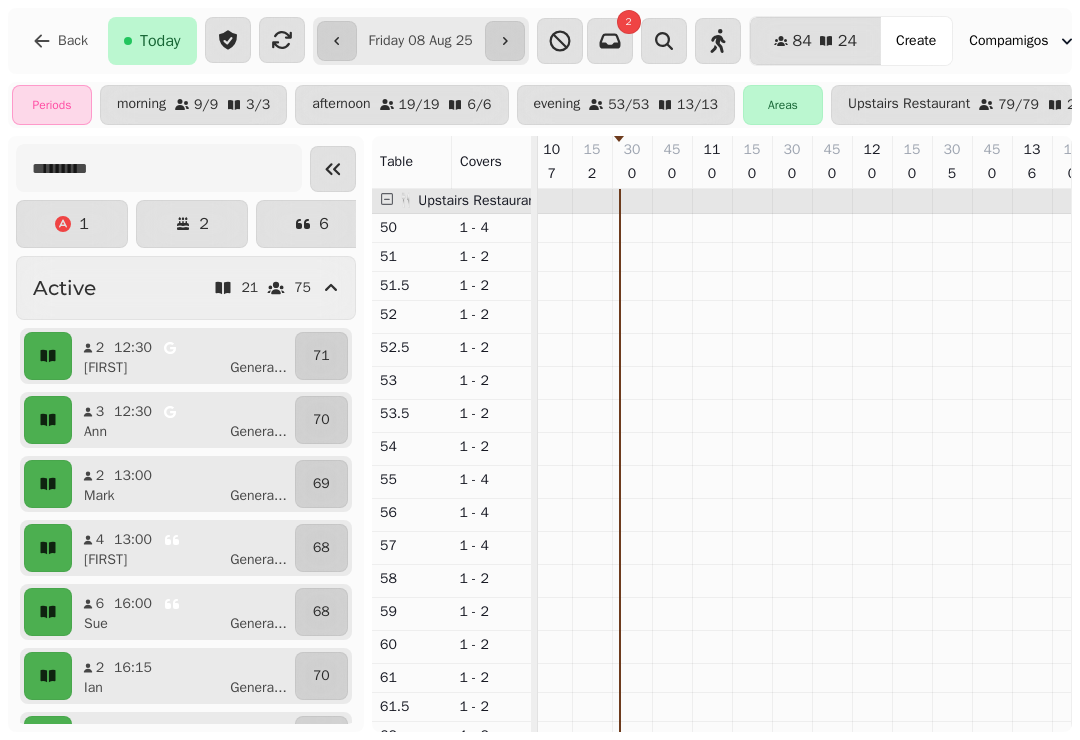 click on "2" at bounding box center [192, 224] 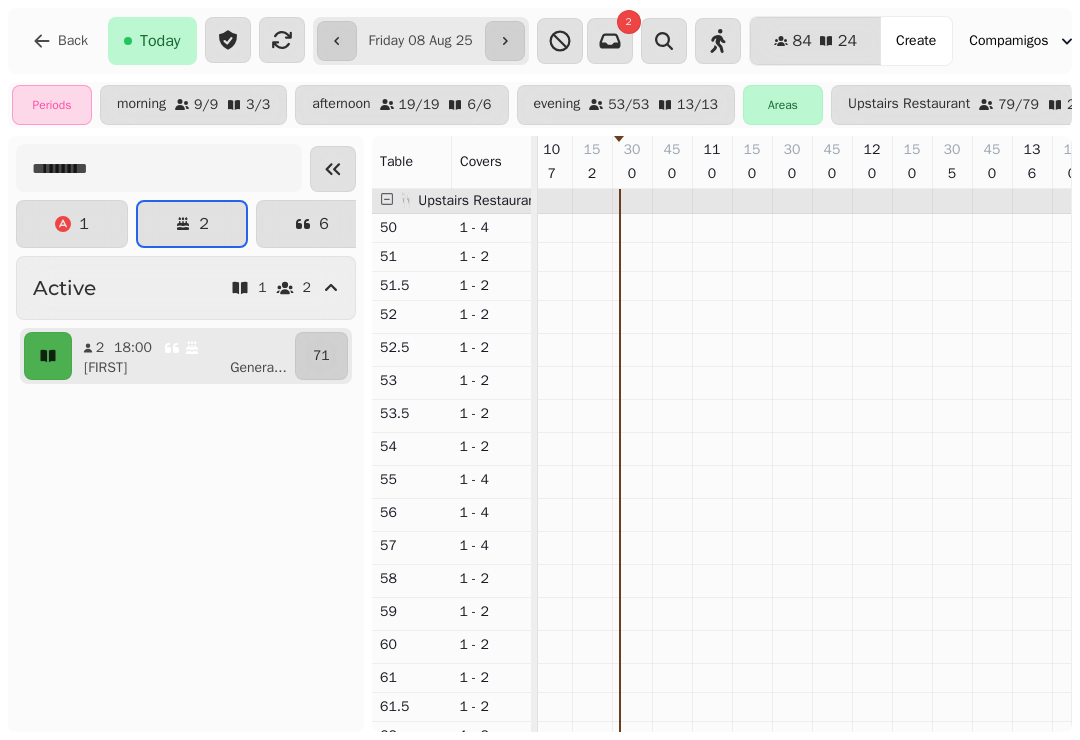 click on "18:00" at bounding box center [157, 348] 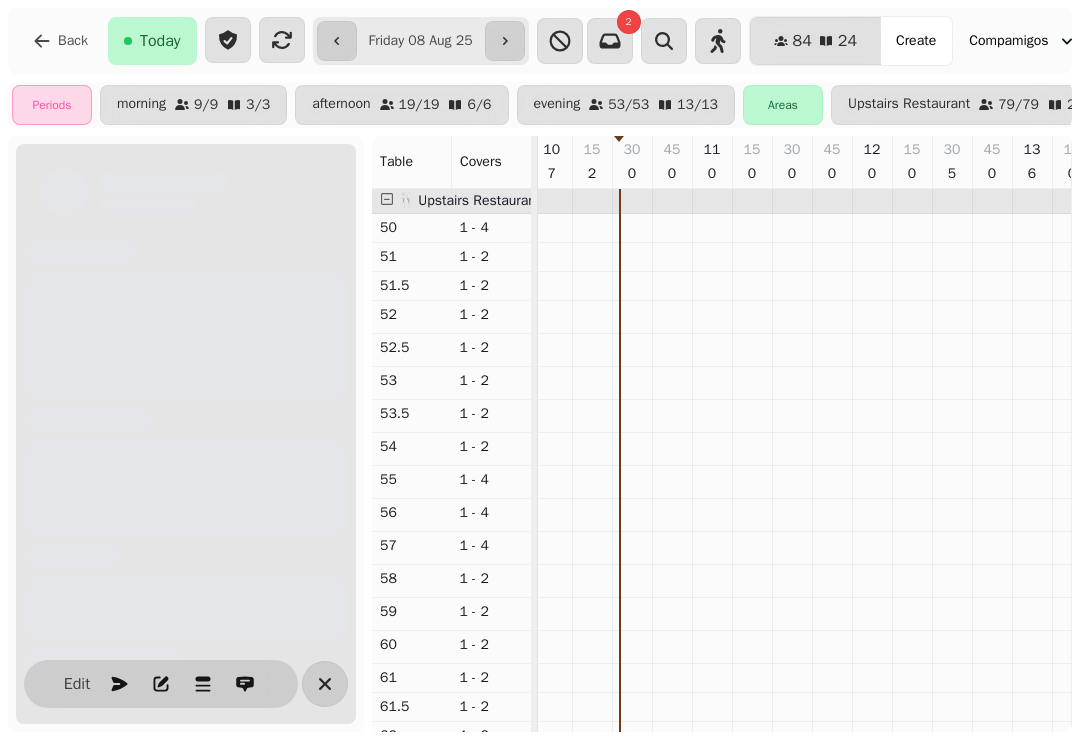 scroll, scrollTop: 0, scrollLeft: 1267, axis: horizontal 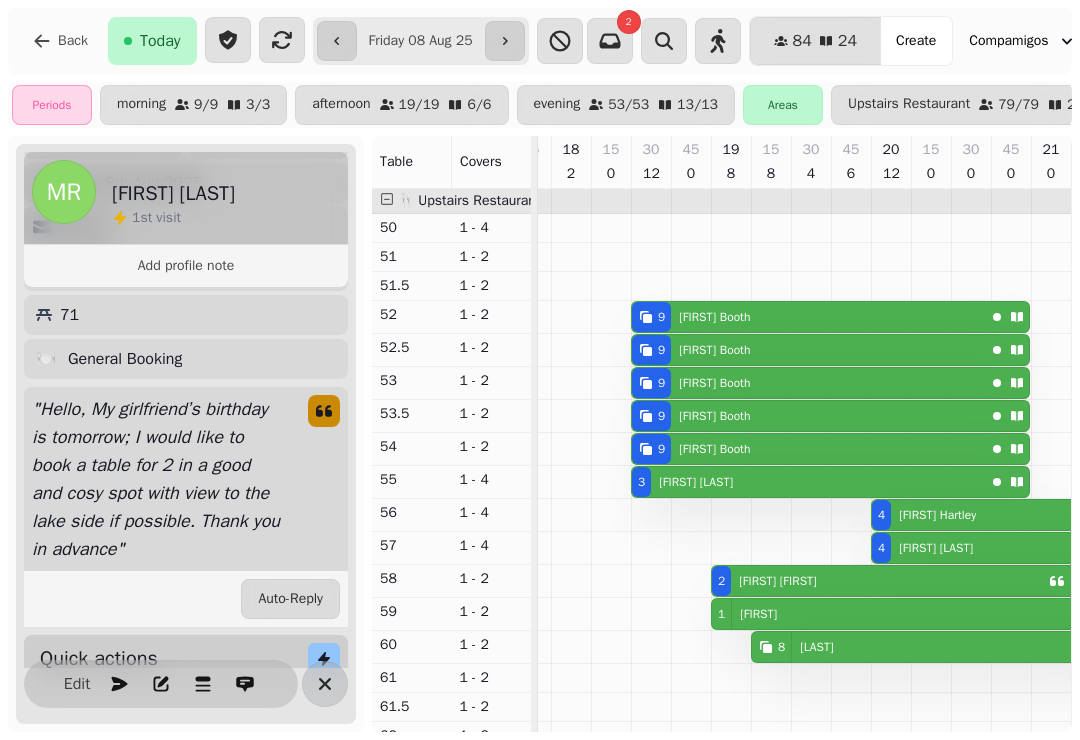 click 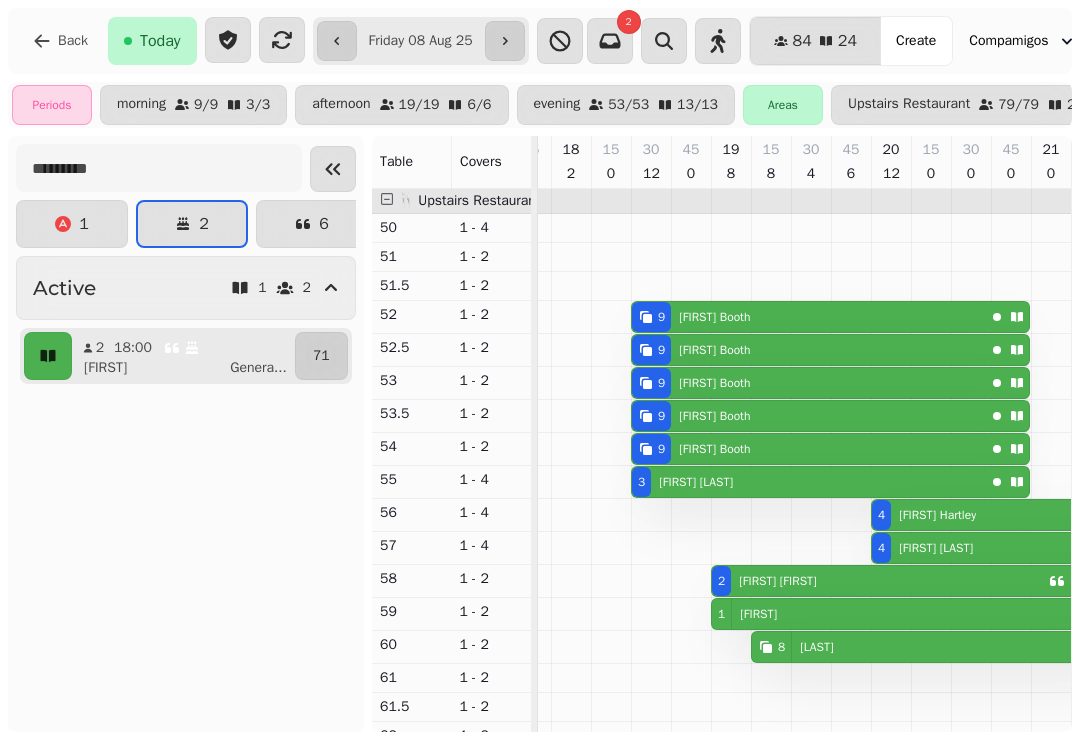 click on "1" at bounding box center (84, 224) 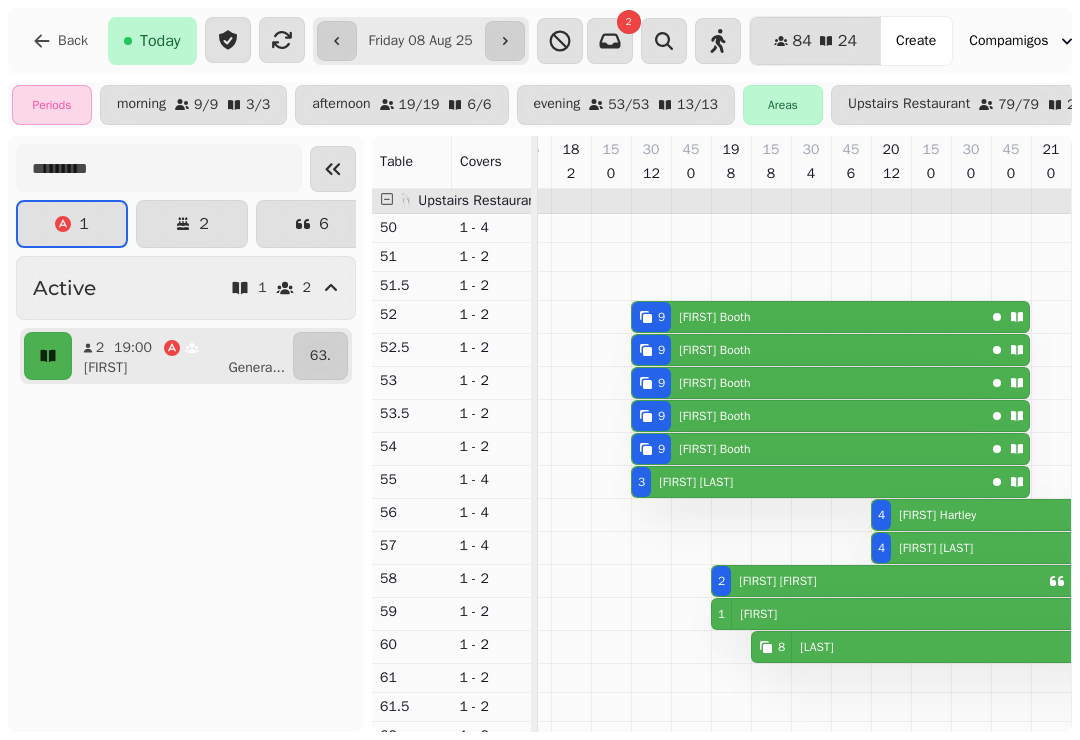 click 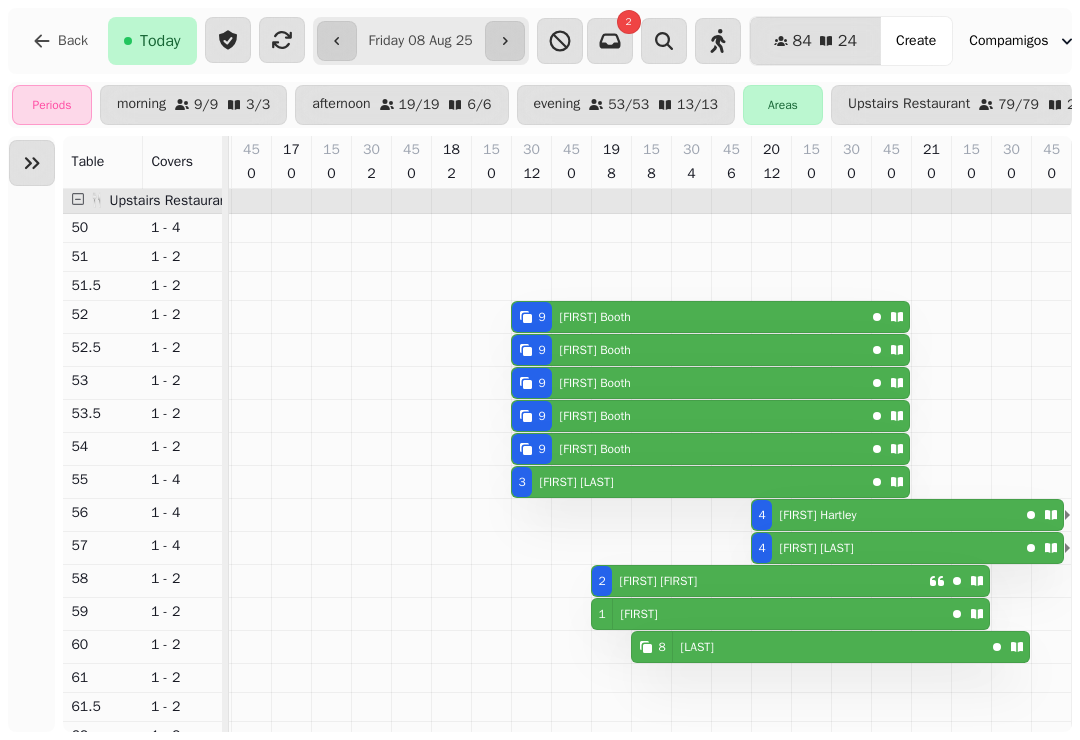 scroll, scrollTop: 0, scrollLeft: 1078, axis: horizontal 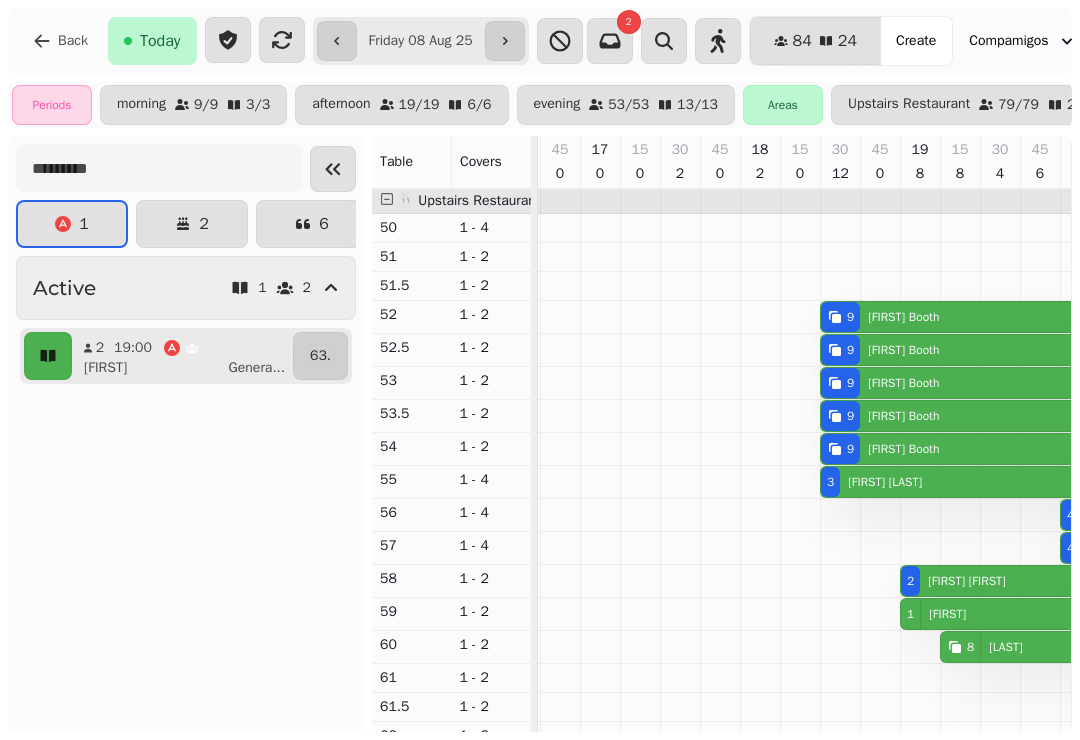 click on "1" at bounding box center [84, 224] 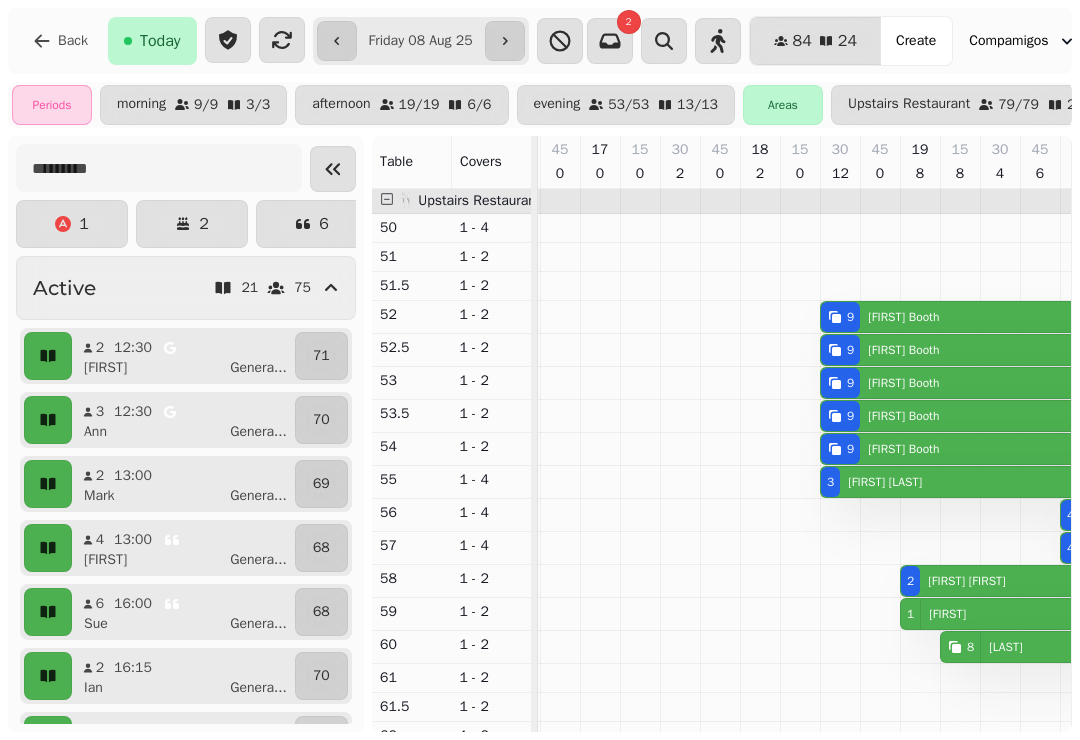 scroll, scrollTop: 0, scrollLeft: 0, axis: both 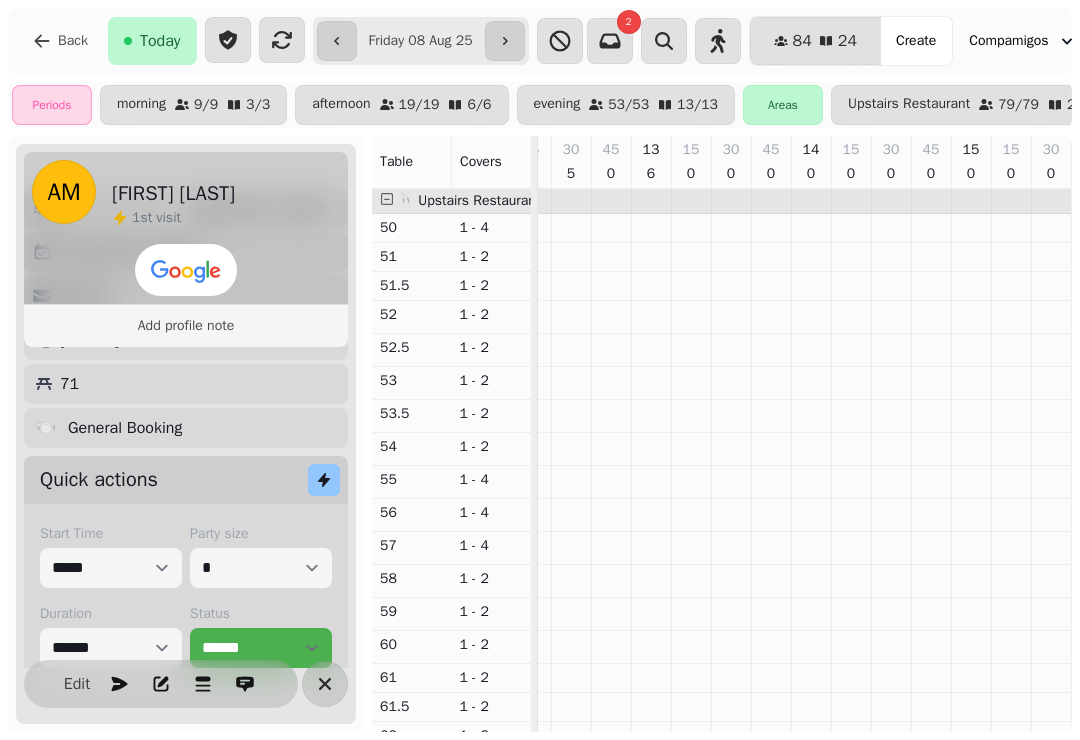 click 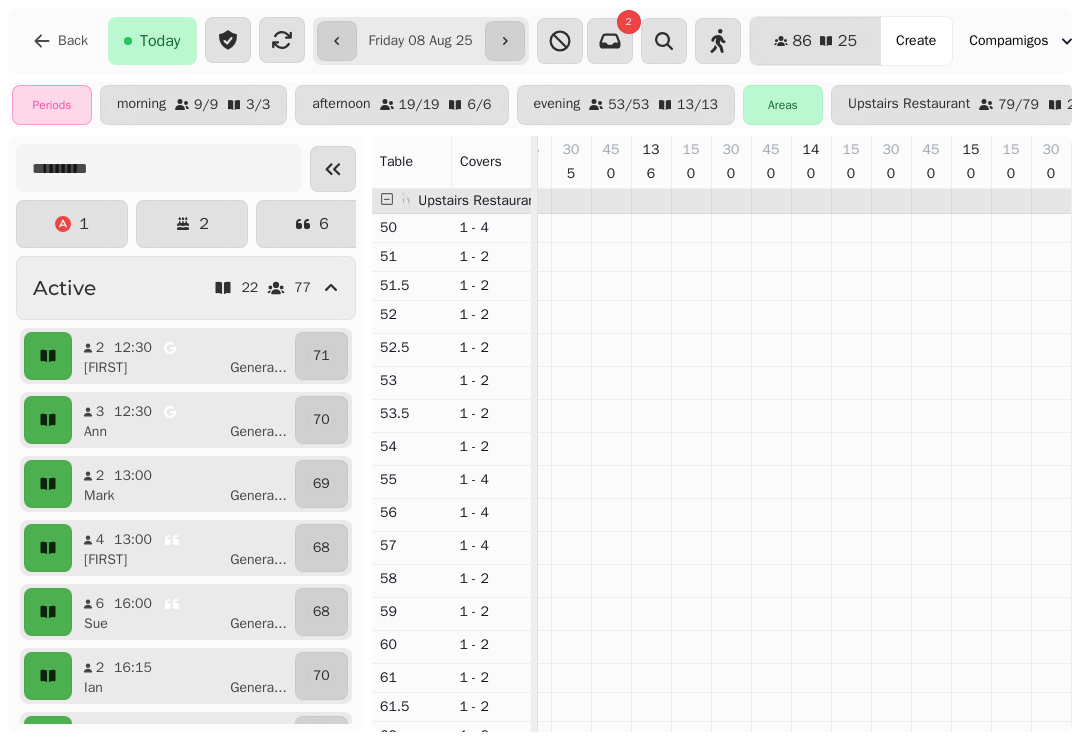 scroll, scrollTop: 0, scrollLeft: 0, axis: both 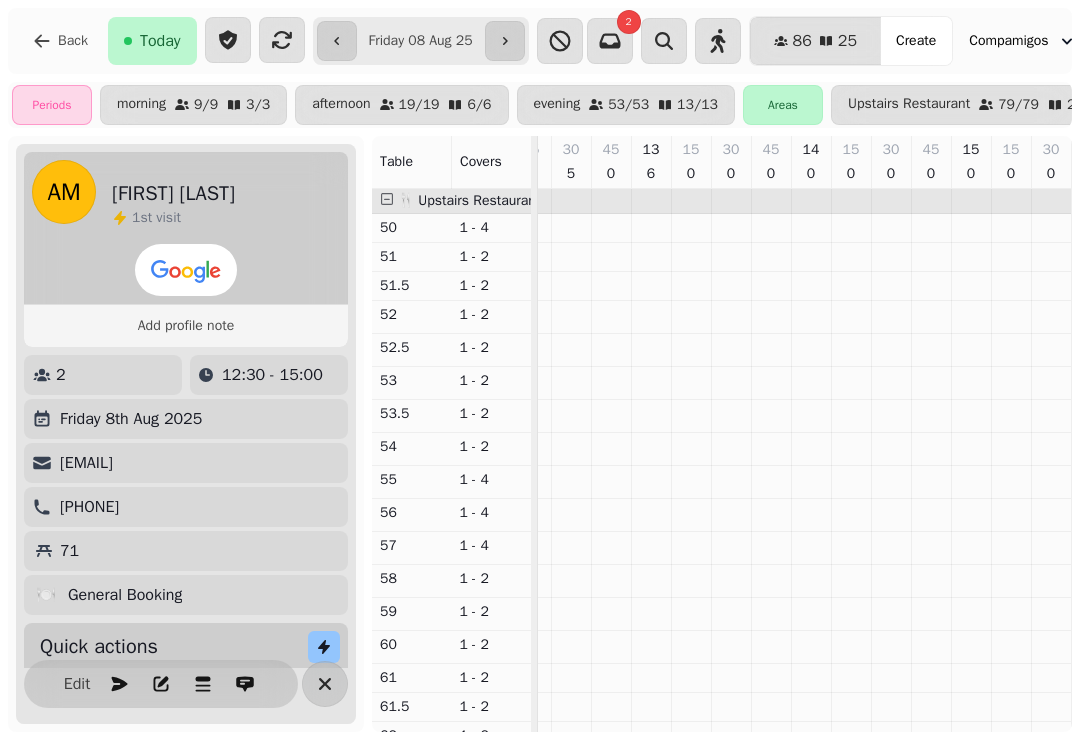 click at bounding box center (325, 684) 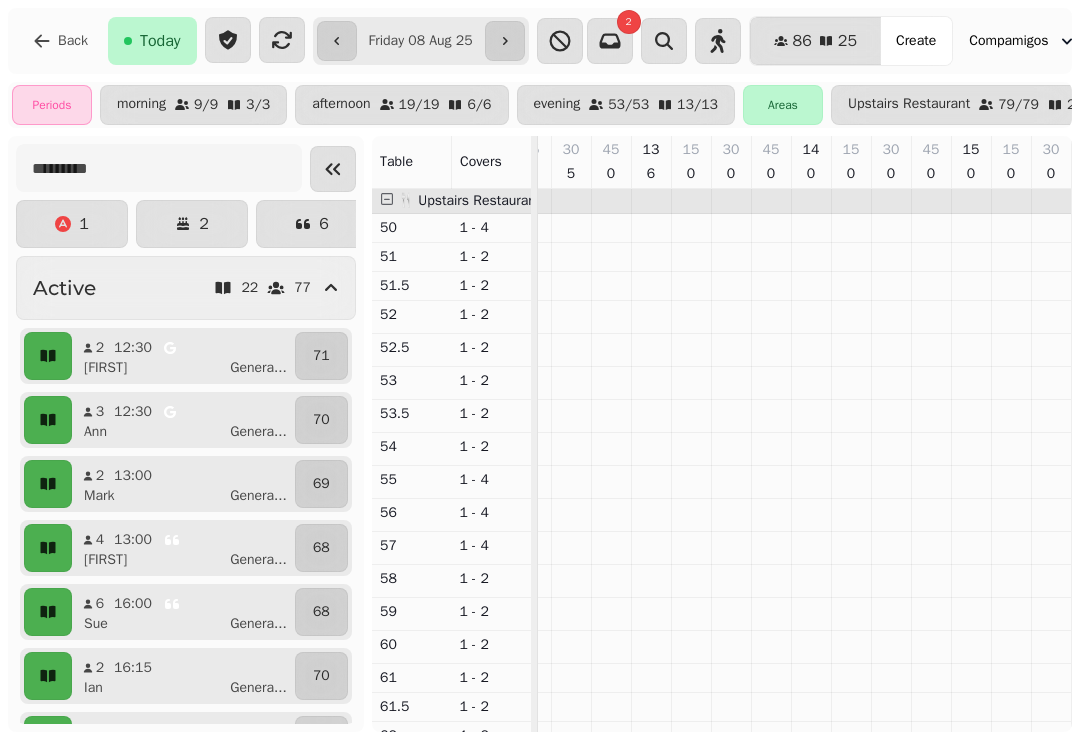 click on "12:30" at bounding box center (145, 412) 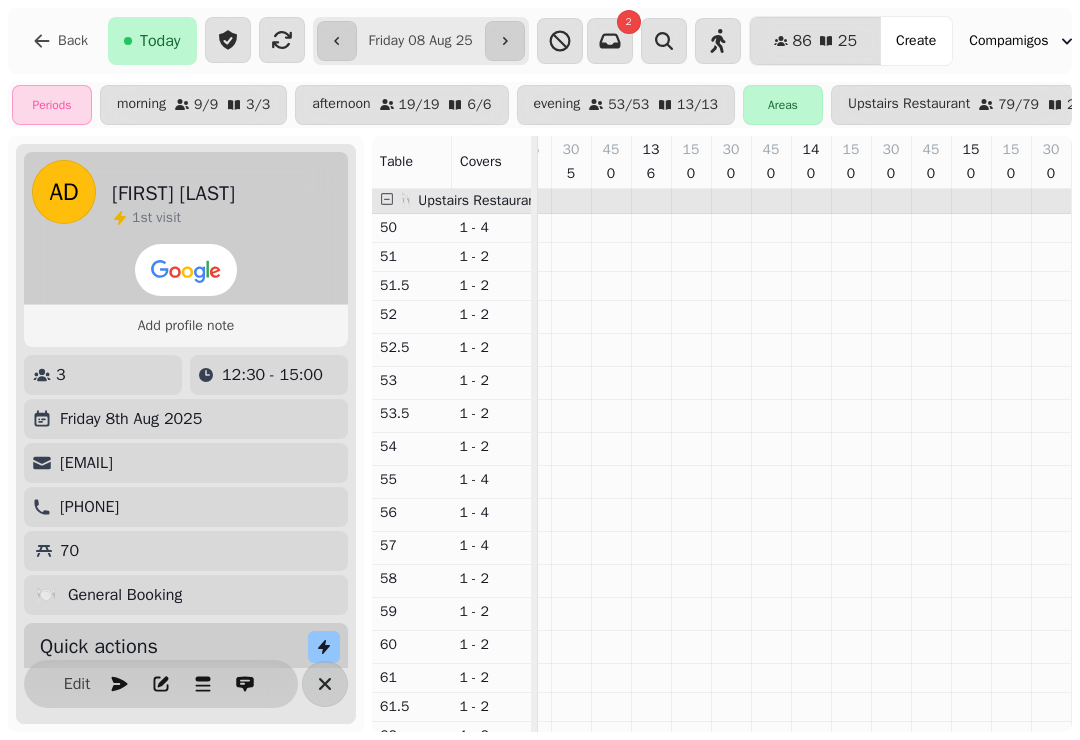 click at bounding box center (325, 684) 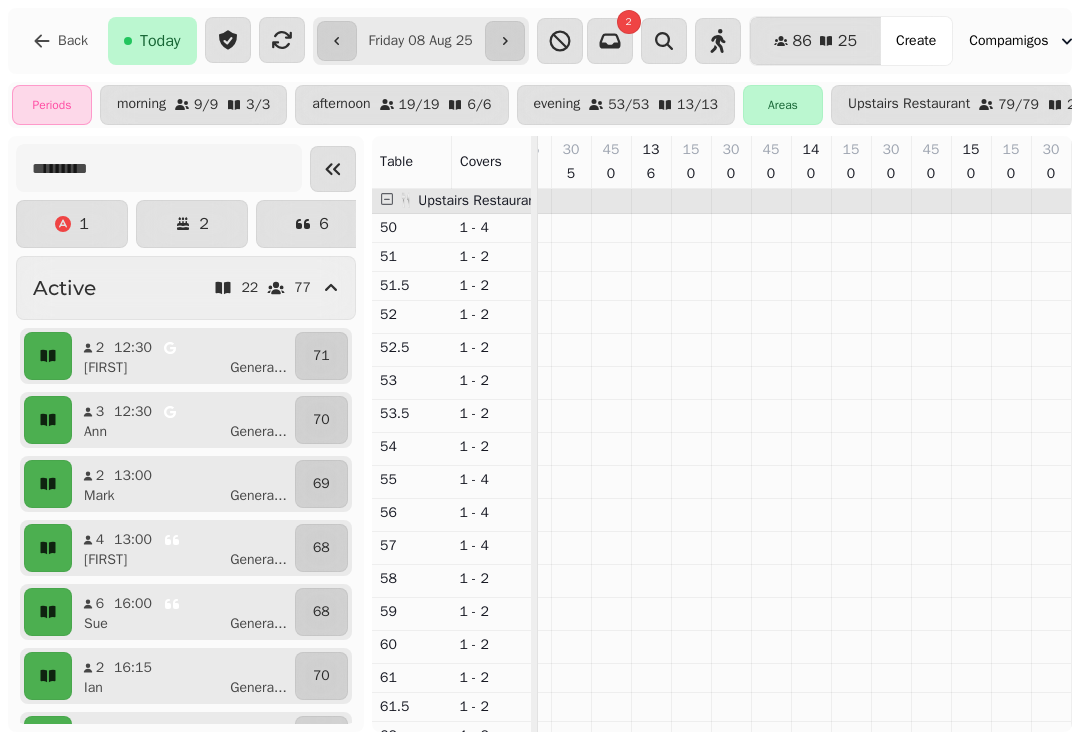 click on "13:00" at bounding box center [139, 476] 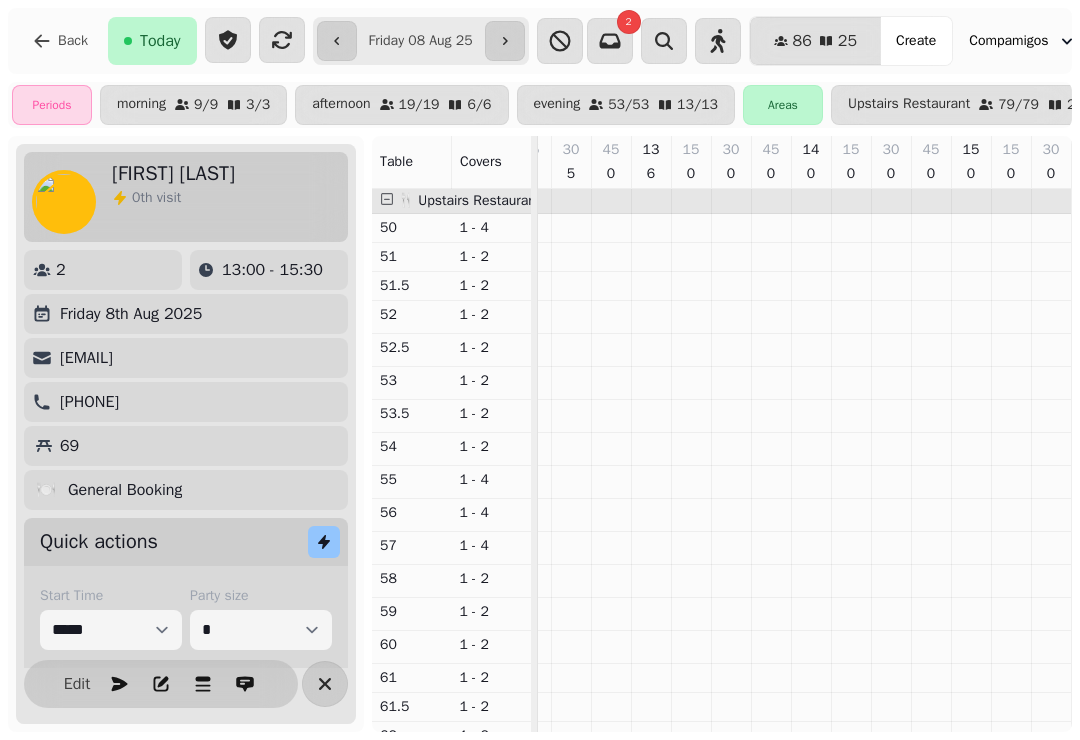 scroll, scrollTop: 0, scrollLeft: 467, axis: horizontal 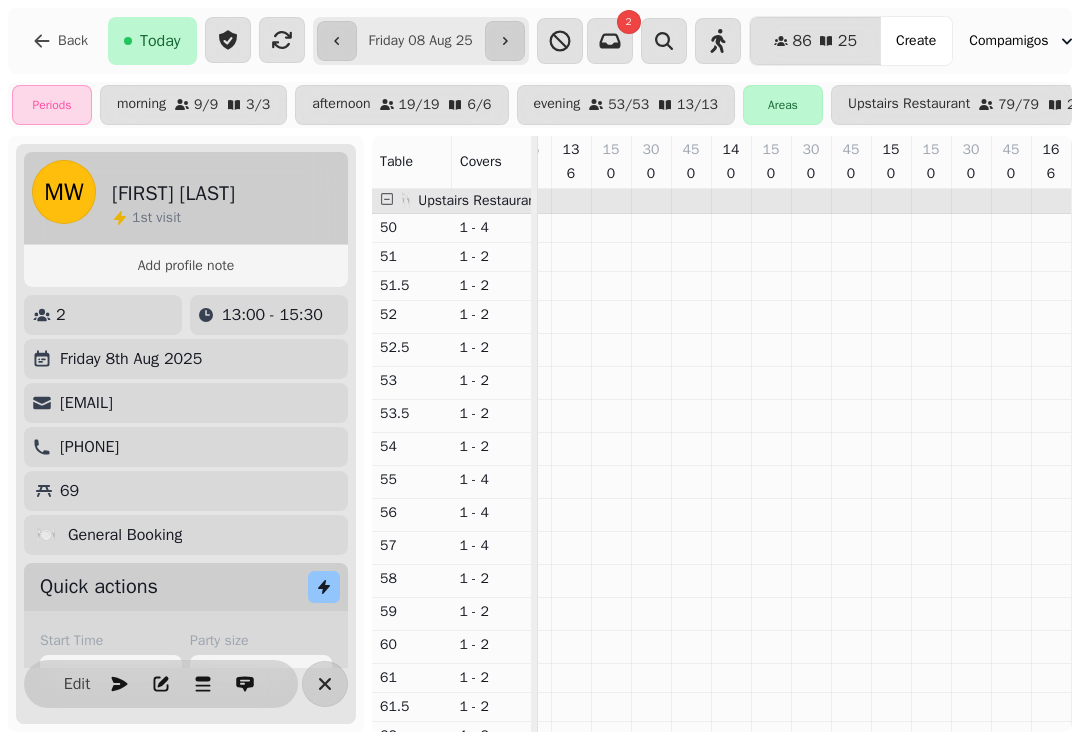 click 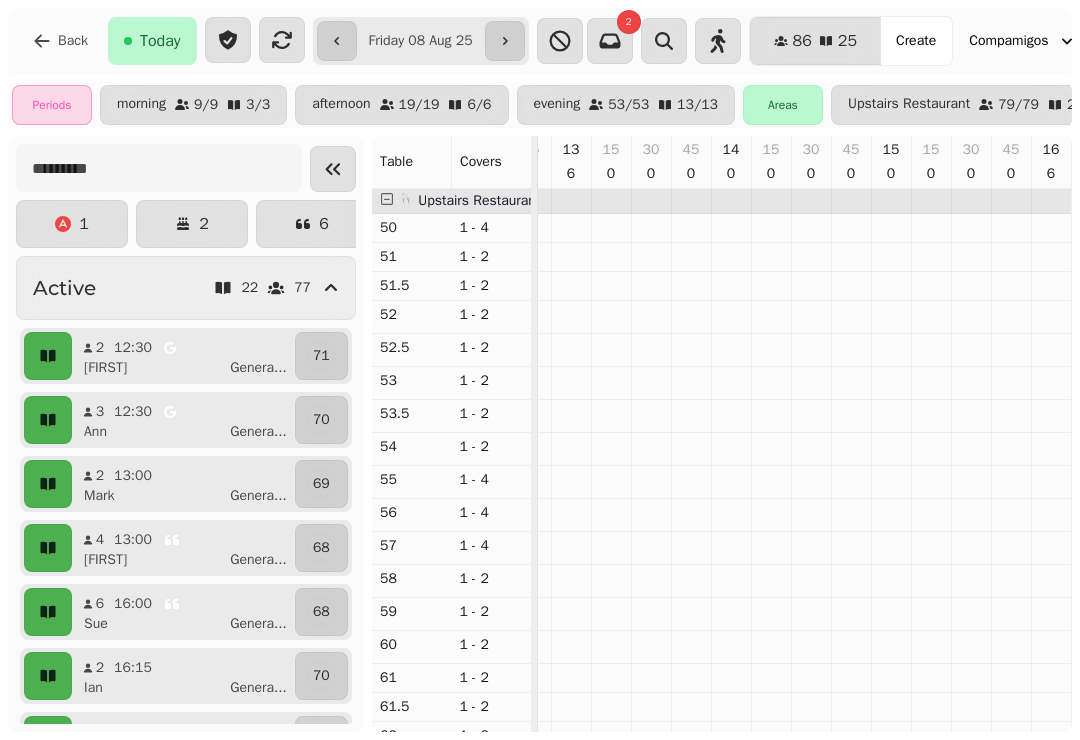 click on "13:00" at bounding box center [147, 540] 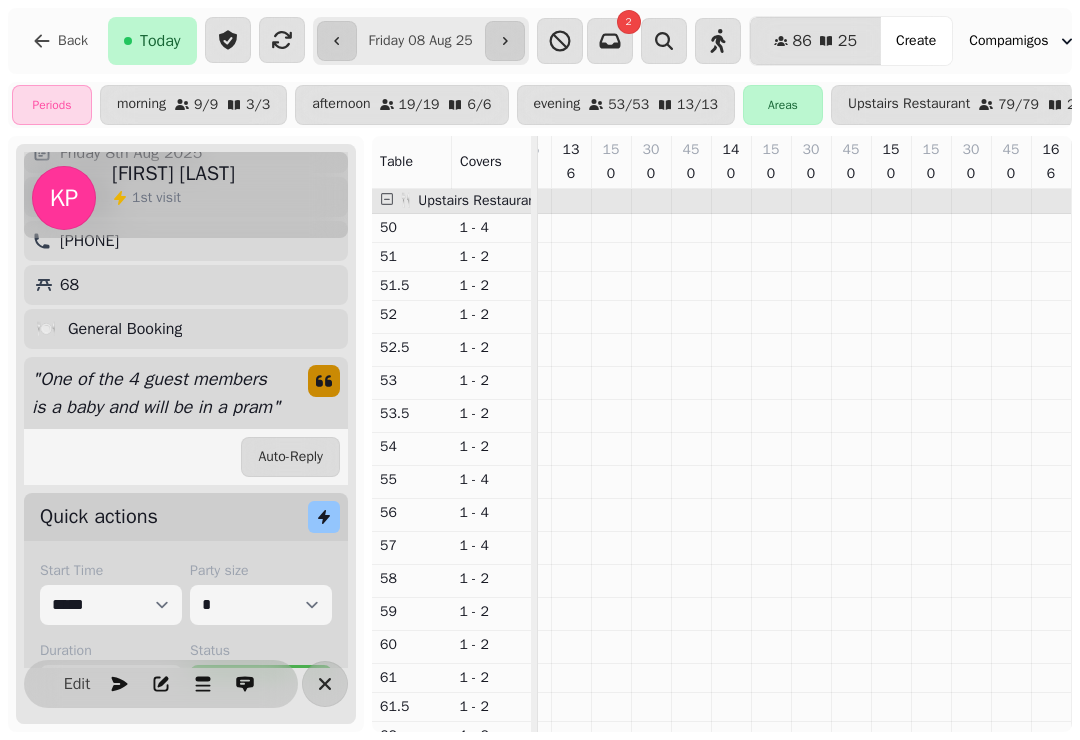 scroll, scrollTop: 164, scrollLeft: 0, axis: vertical 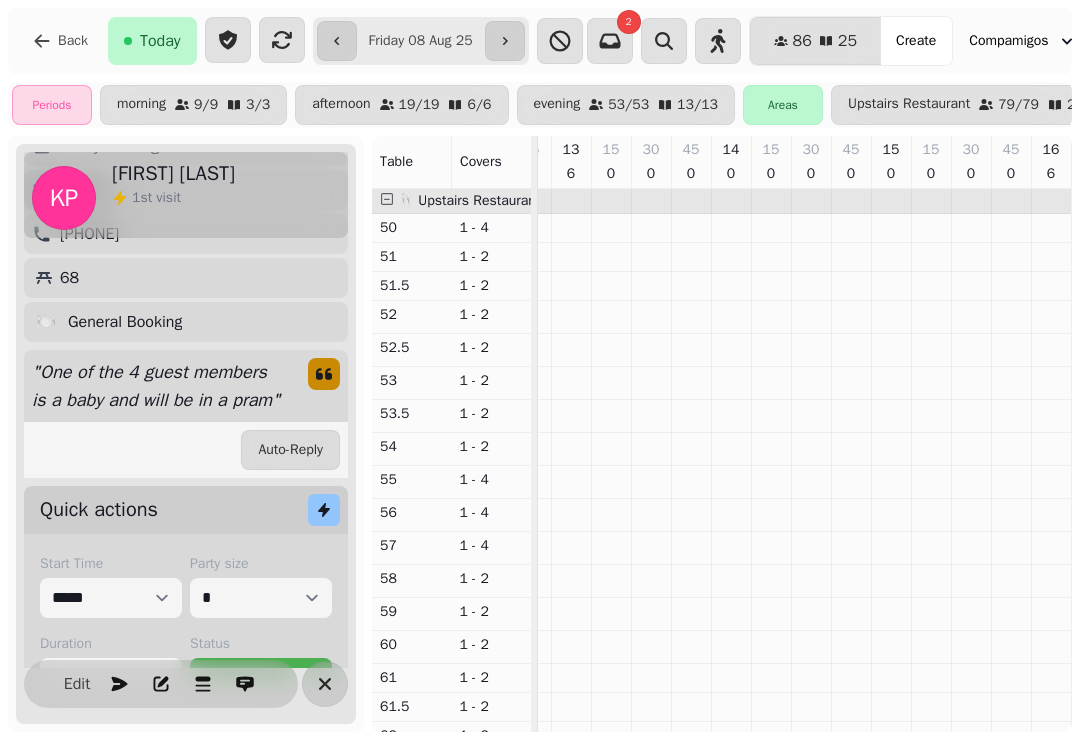 click 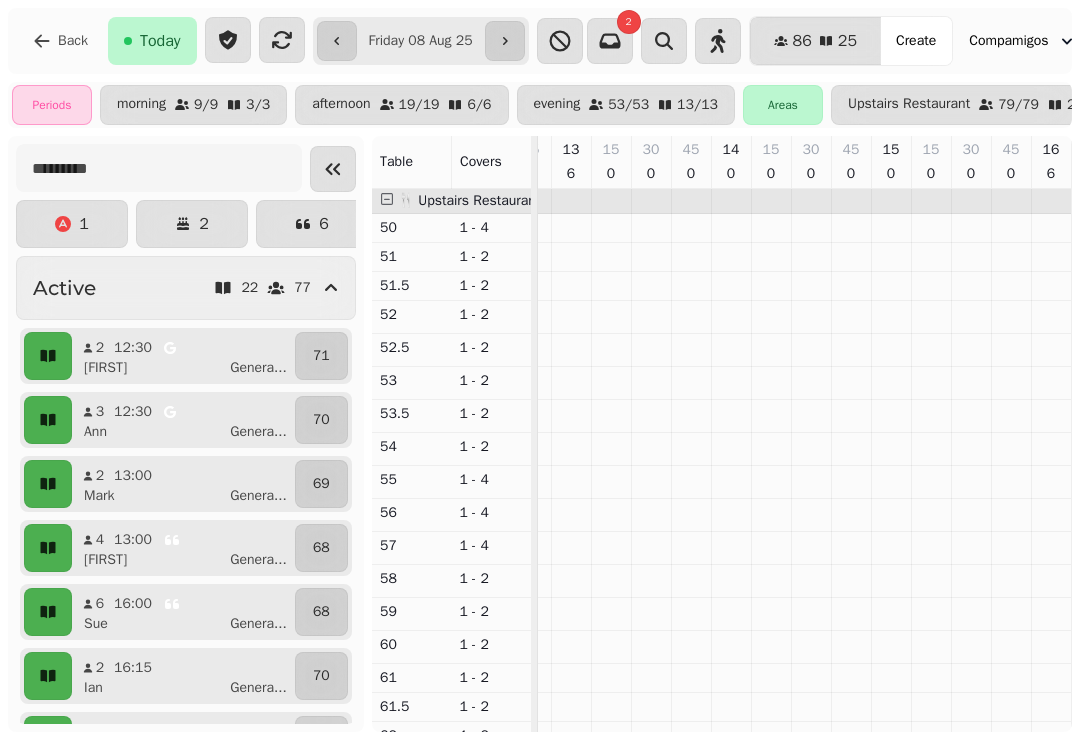 click 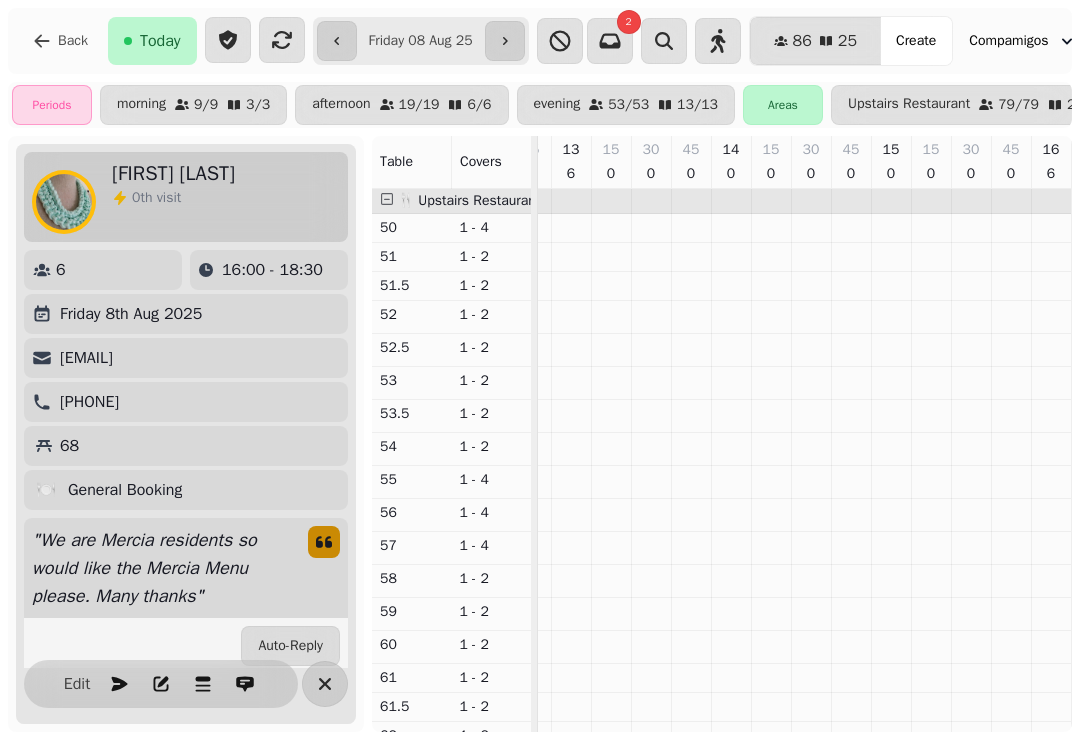 scroll, scrollTop: 0, scrollLeft: 947, axis: horizontal 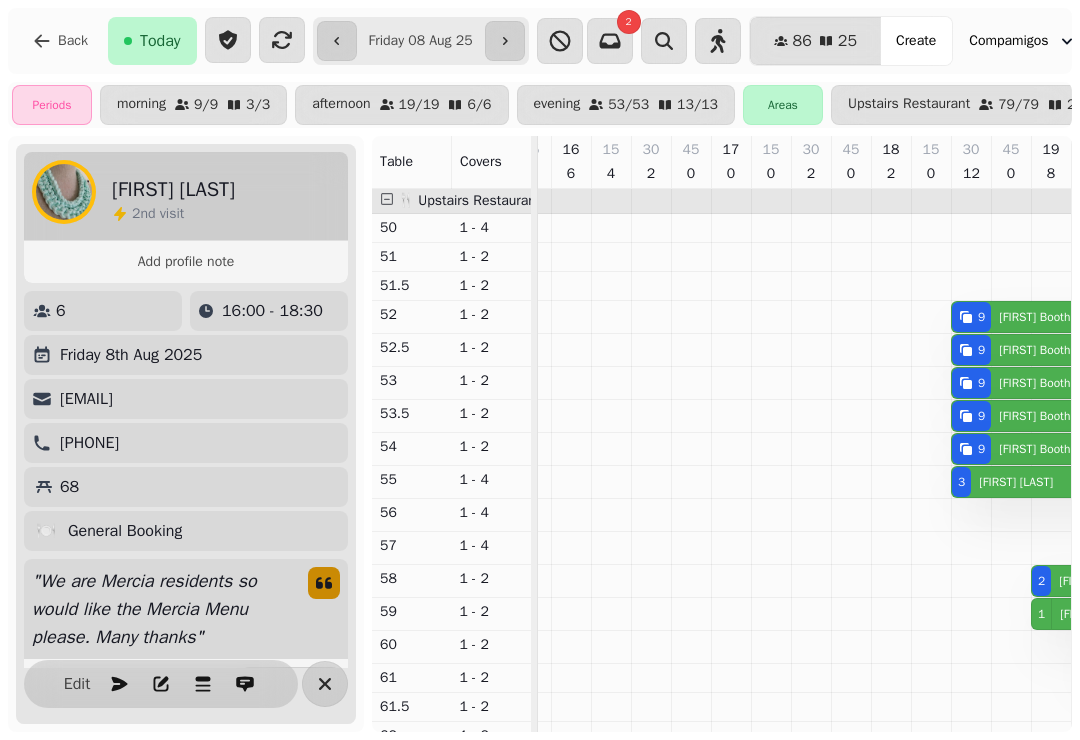 click 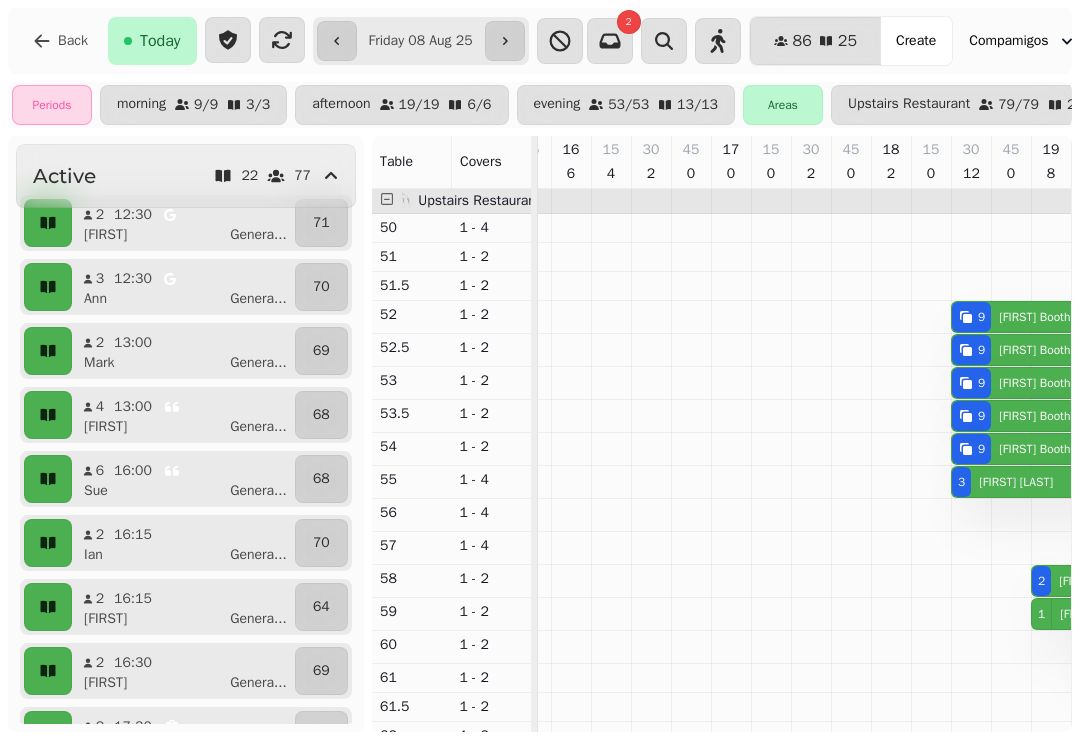 scroll, scrollTop: 134, scrollLeft: 0, axis: vertical 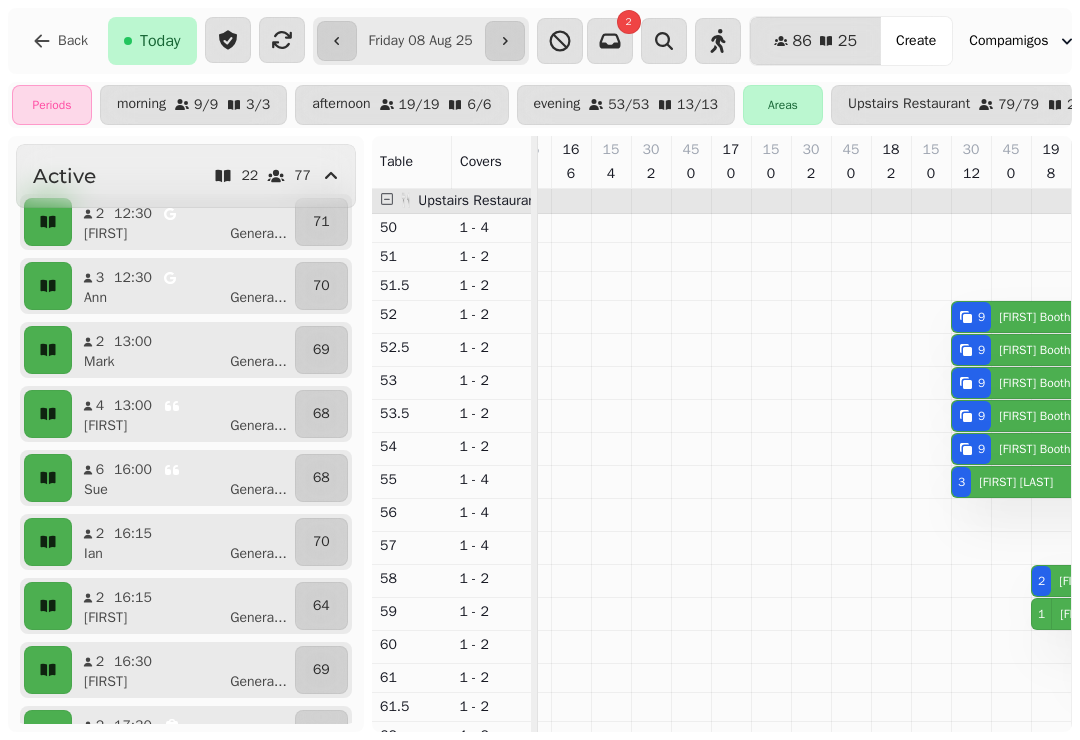 click on "16:15" at bounding box center [133, 534] 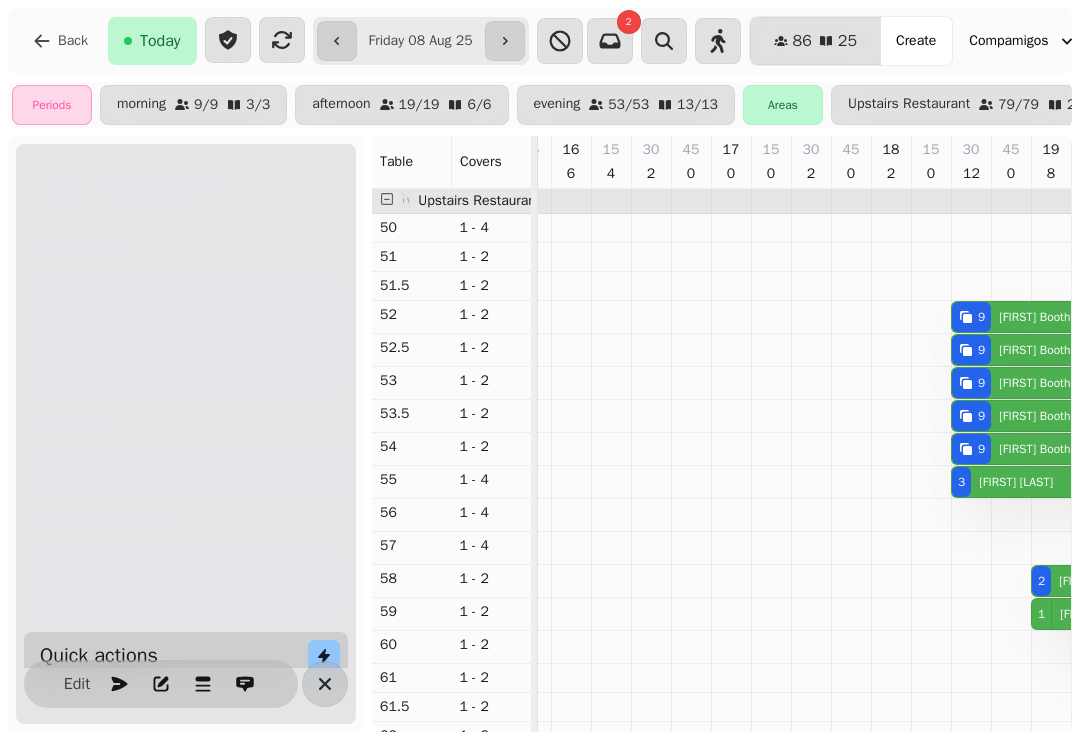 scroll, scrollTop: 0, scrollLeft: 987, axis: horizontal 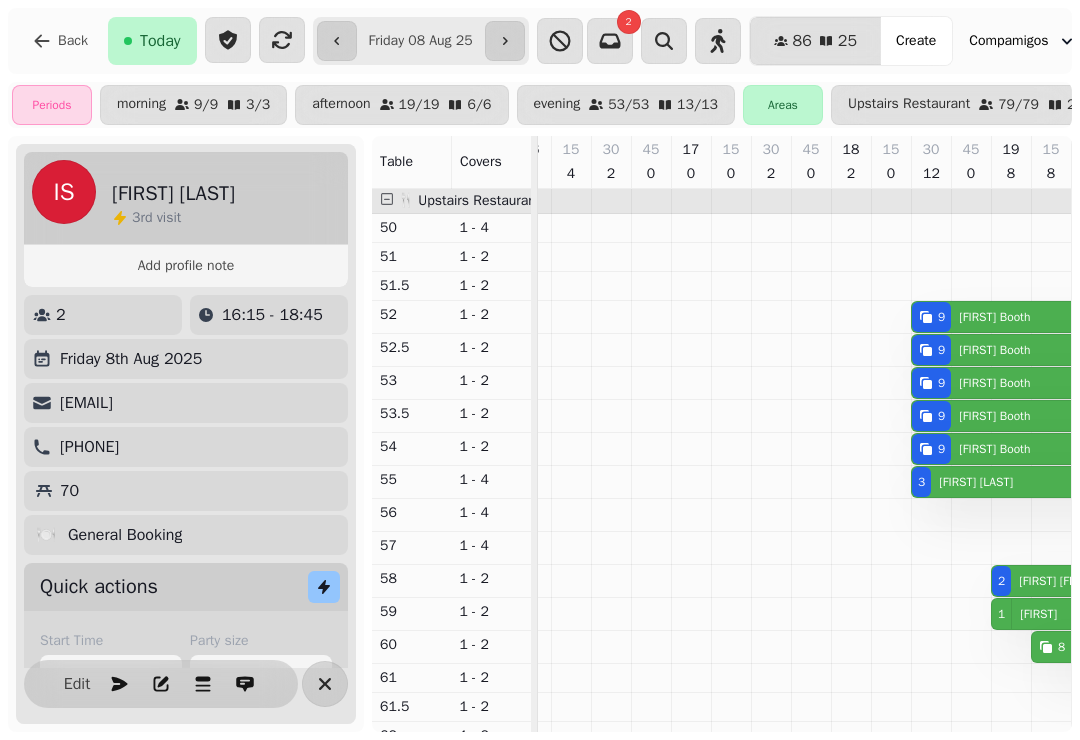 click at bounding box center [325, 684] 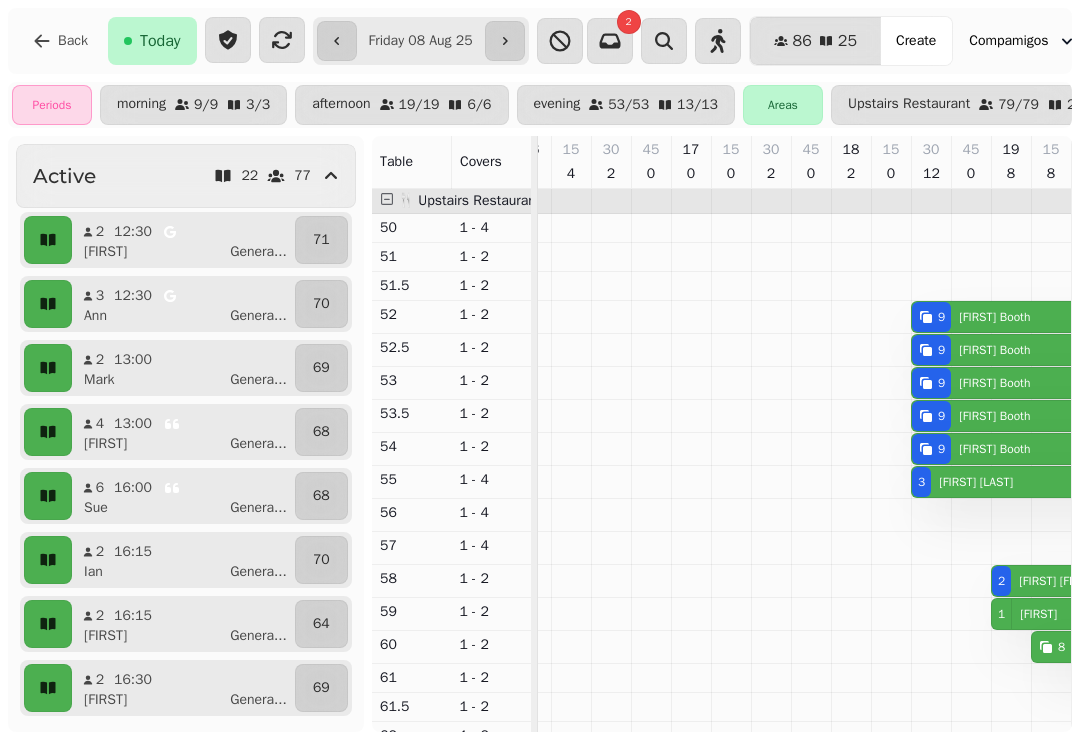 scroll, scrollTop: 114, scrollLeft: 0, axis: vertical 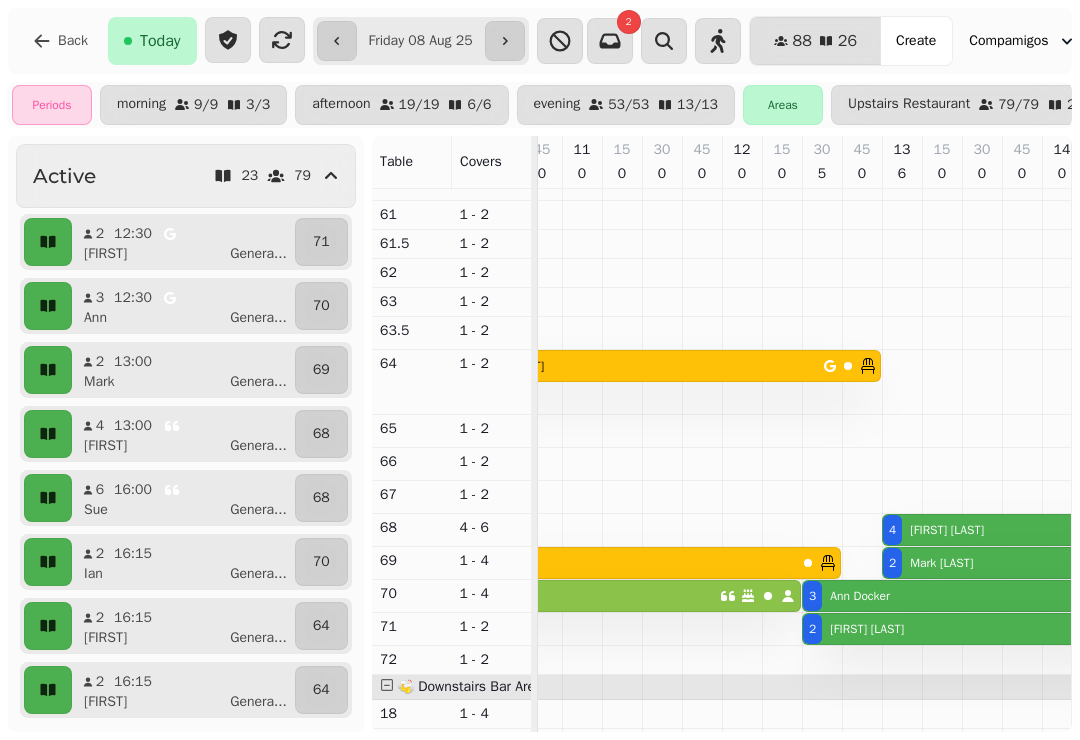 click 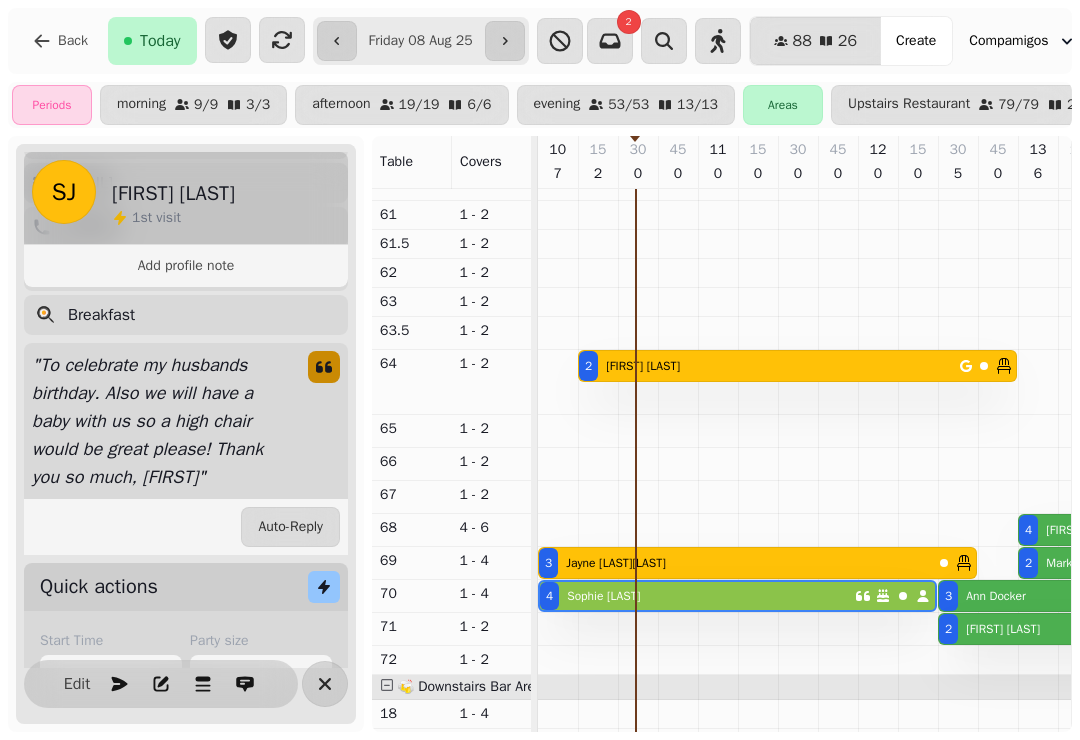 click 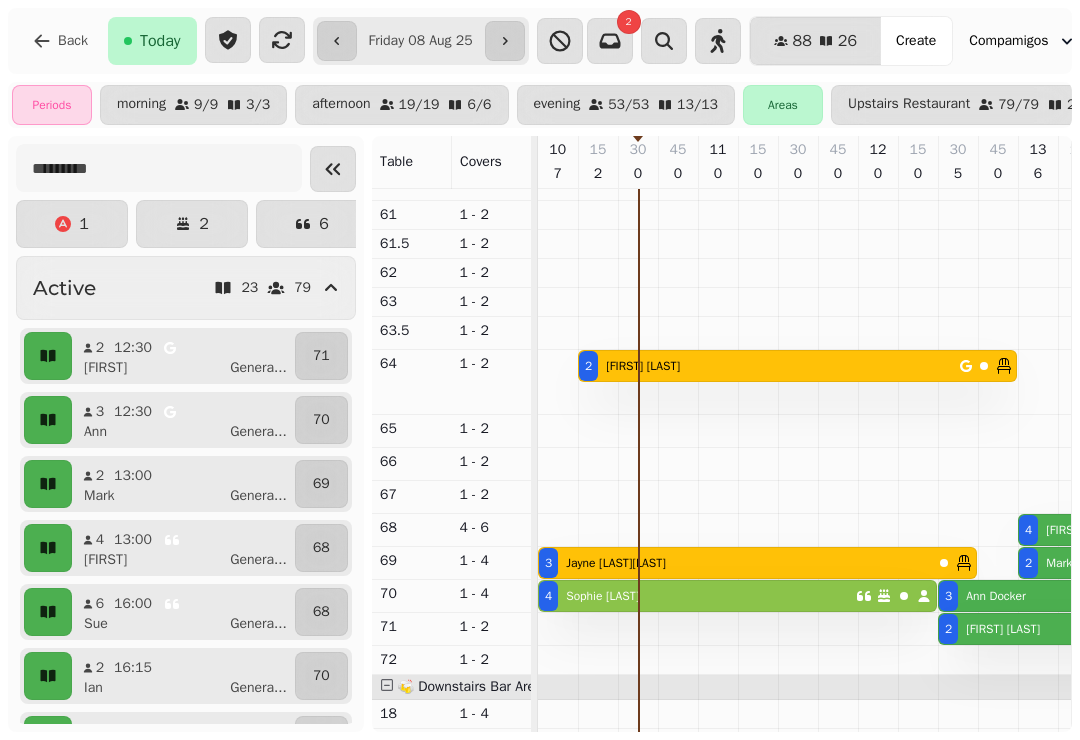 click on "6" at bounding box center [312, 224] 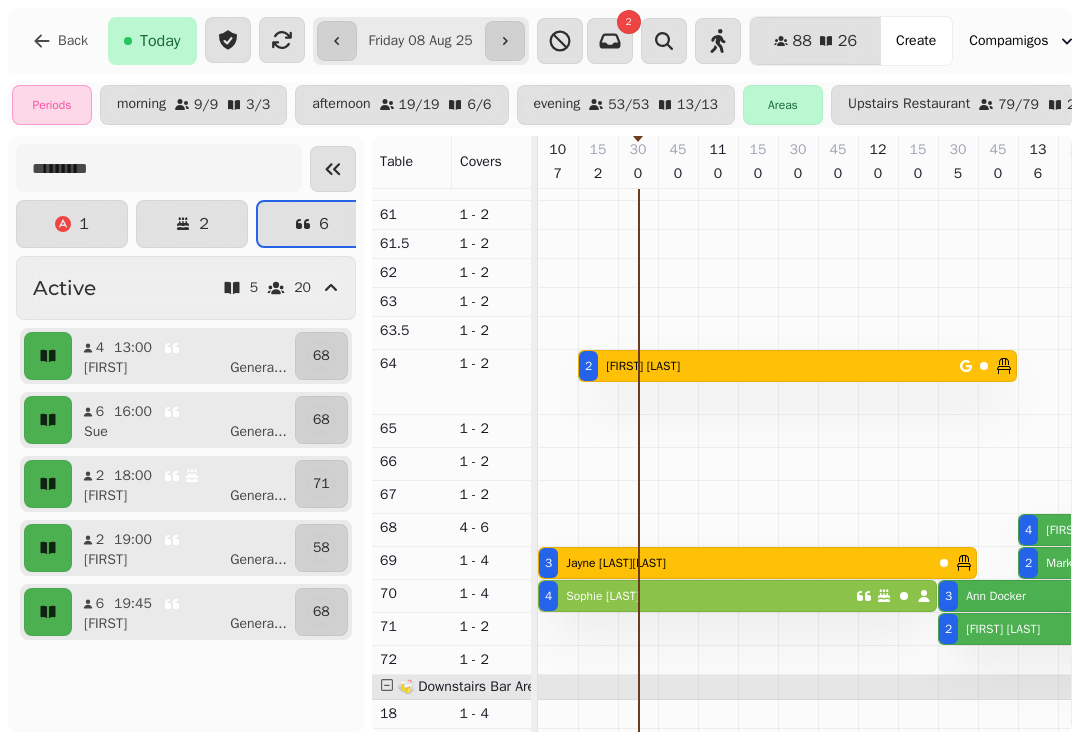 click on "2" at bounding box center [192, 224] 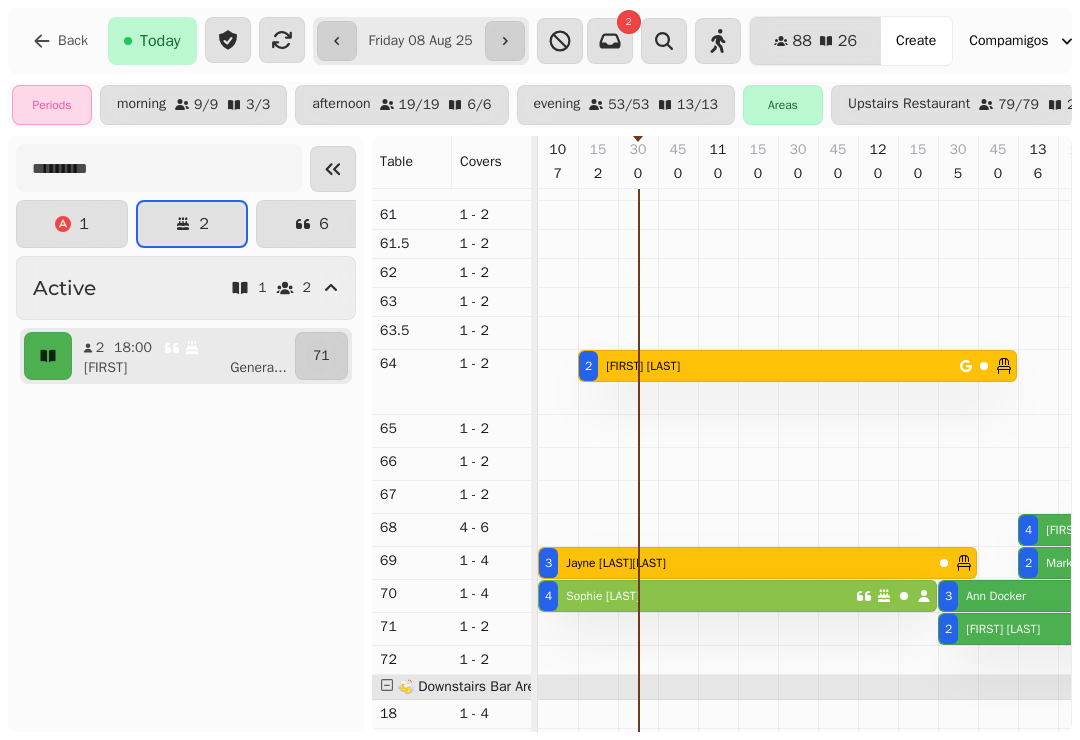 click on "1" at bounding box center [72, 224] 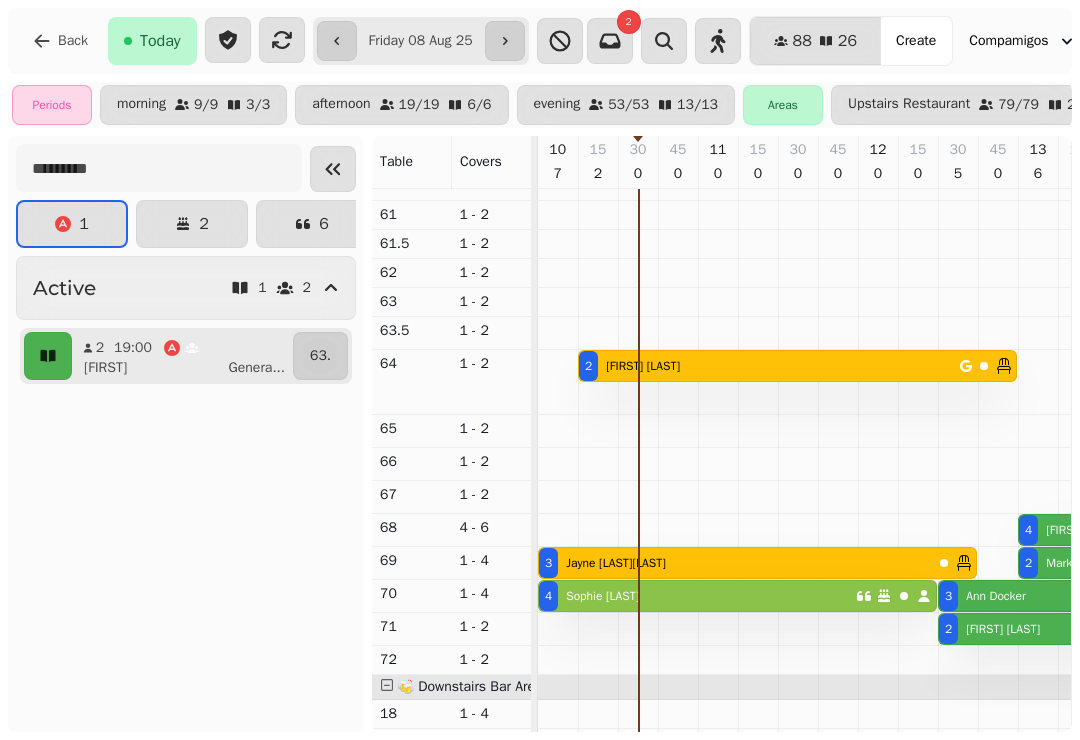 click on "6" at bounding box center (312, 224) 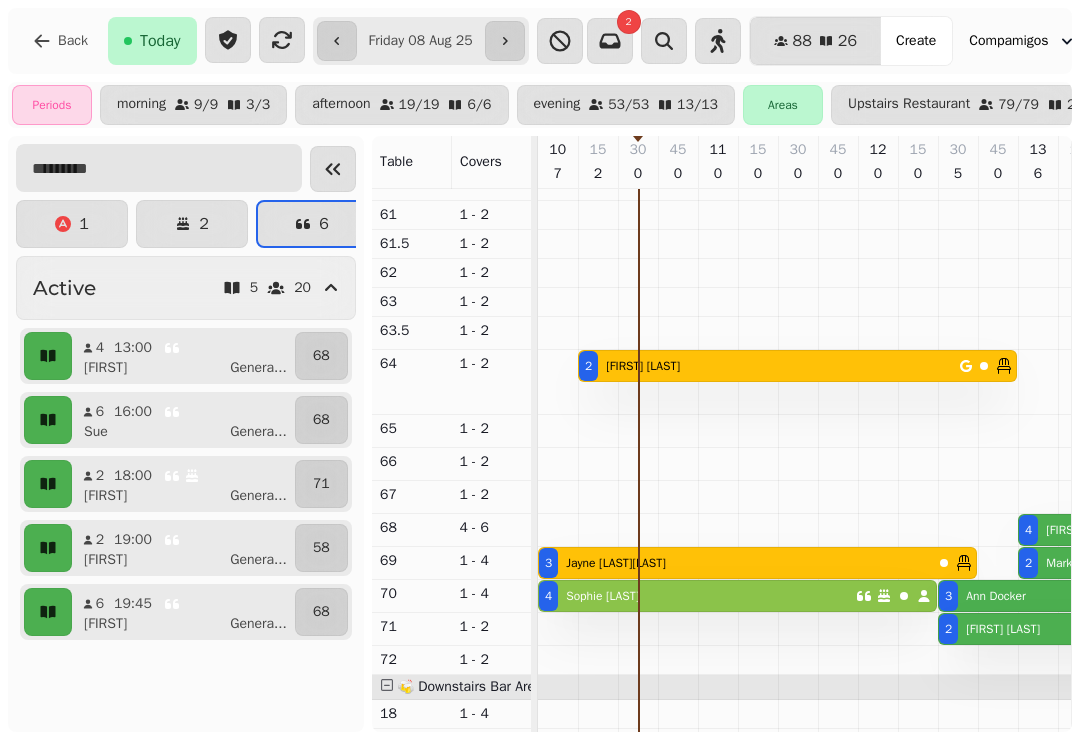 click at bounding box center (159, 168) 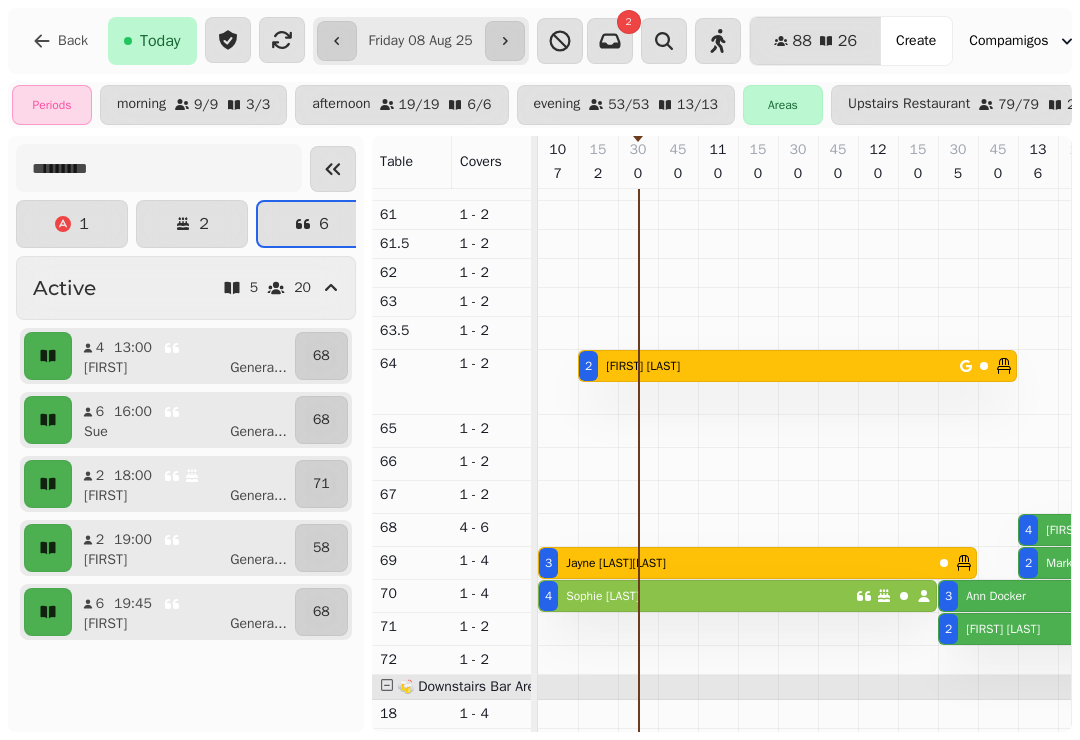 click 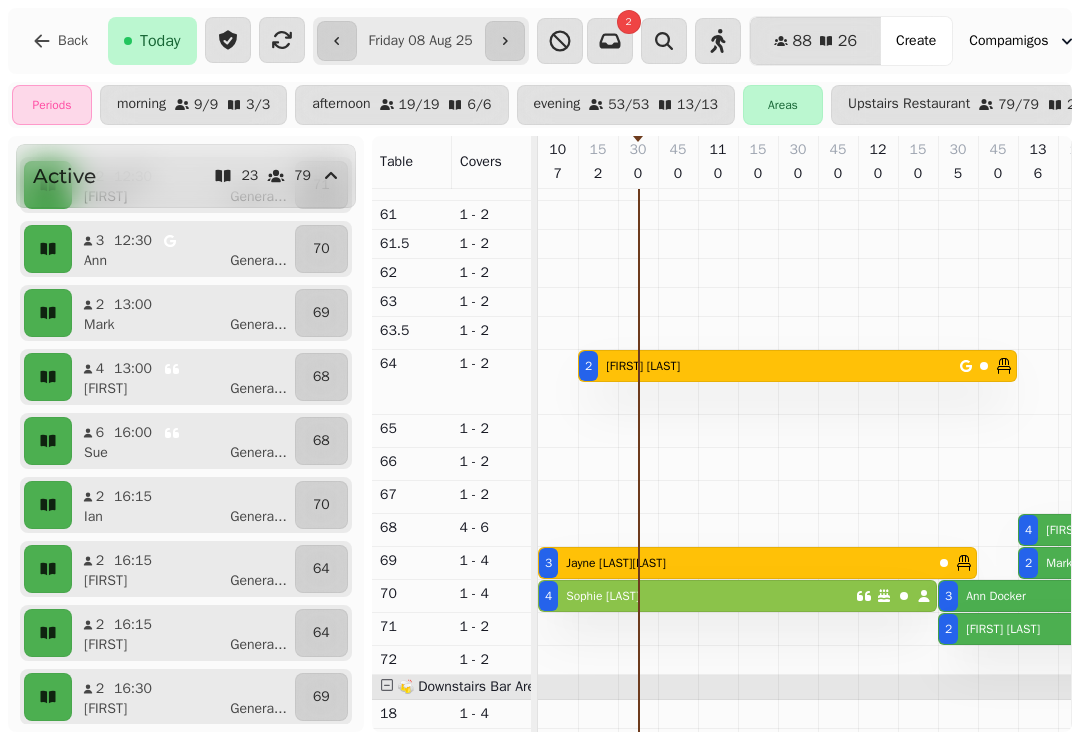scroll, scrollTop: 184, scrollLeft: 0, axis: vertical 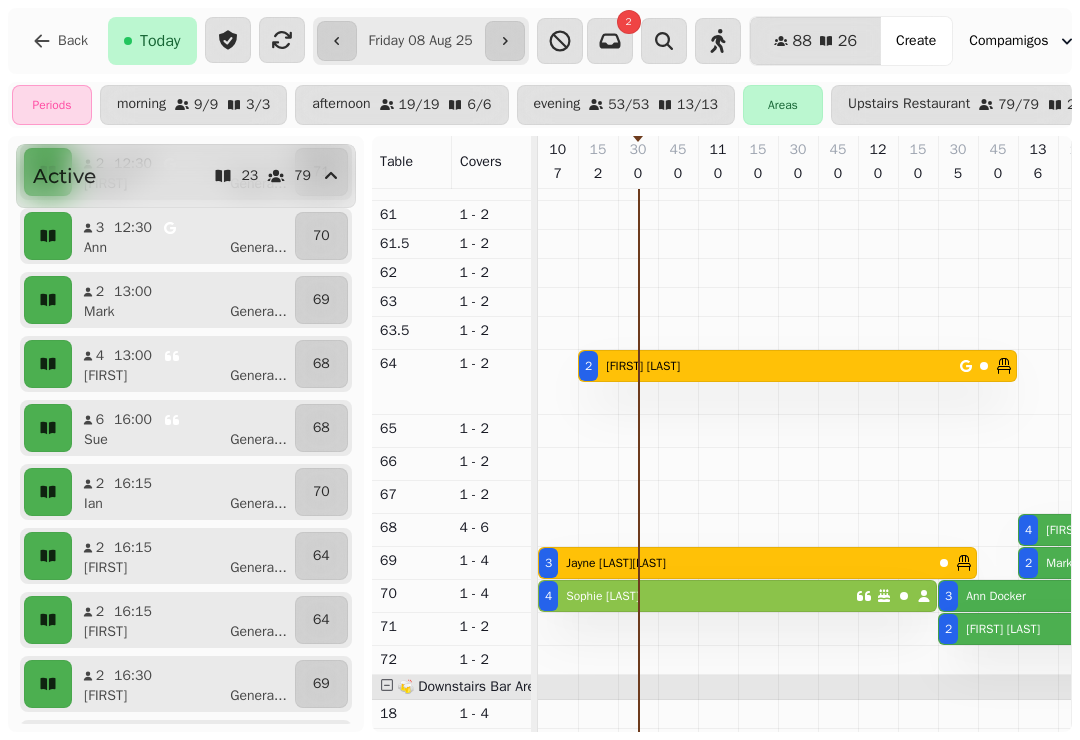click 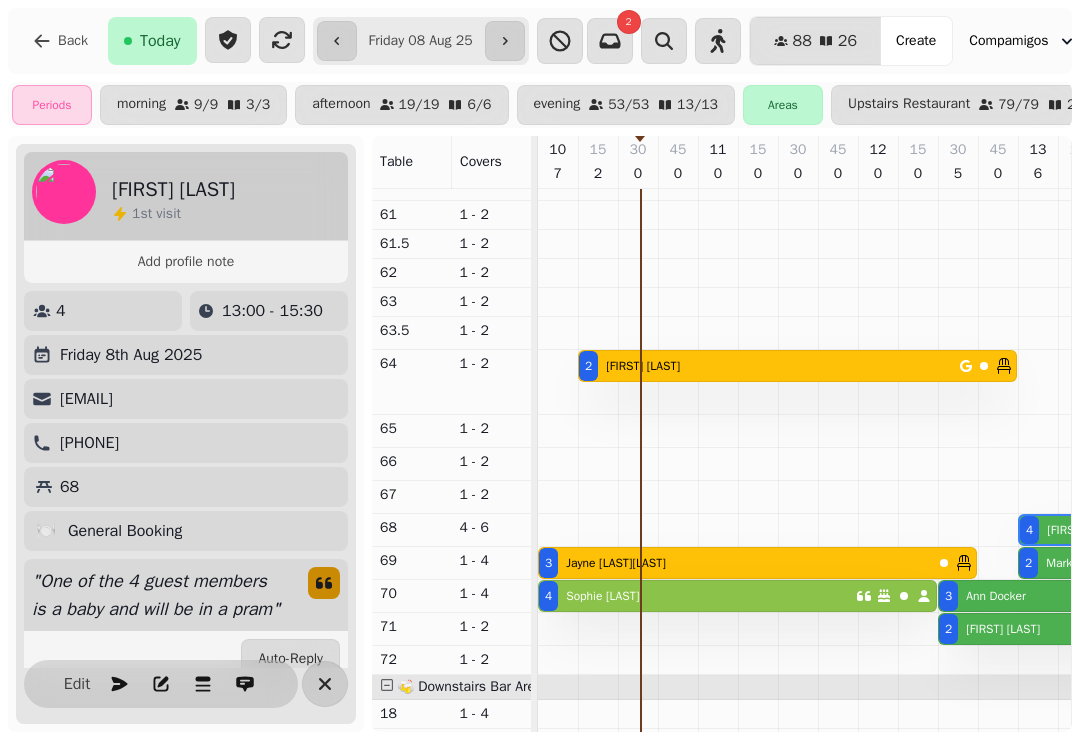 scroll, scrollTop: 0, scrollLeft: 467, axis: horizontal 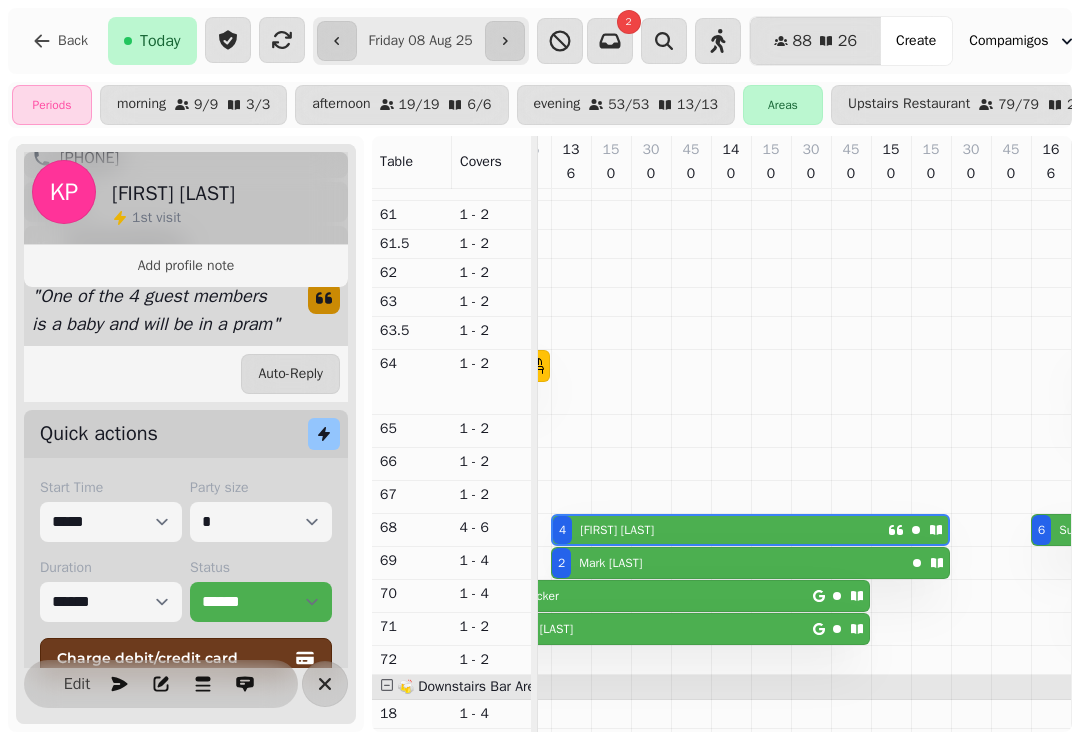 click 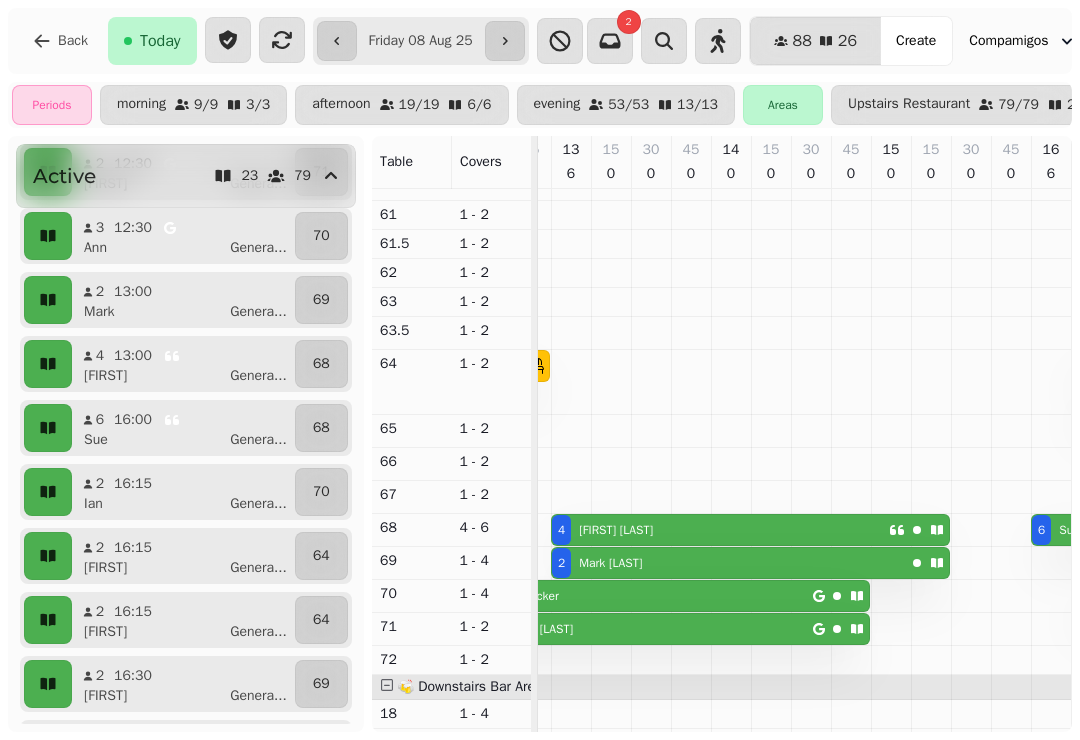 click on "[NUMBER] [TIME] [FIRST] [LAST] ..." at bounding box center [183, 428] 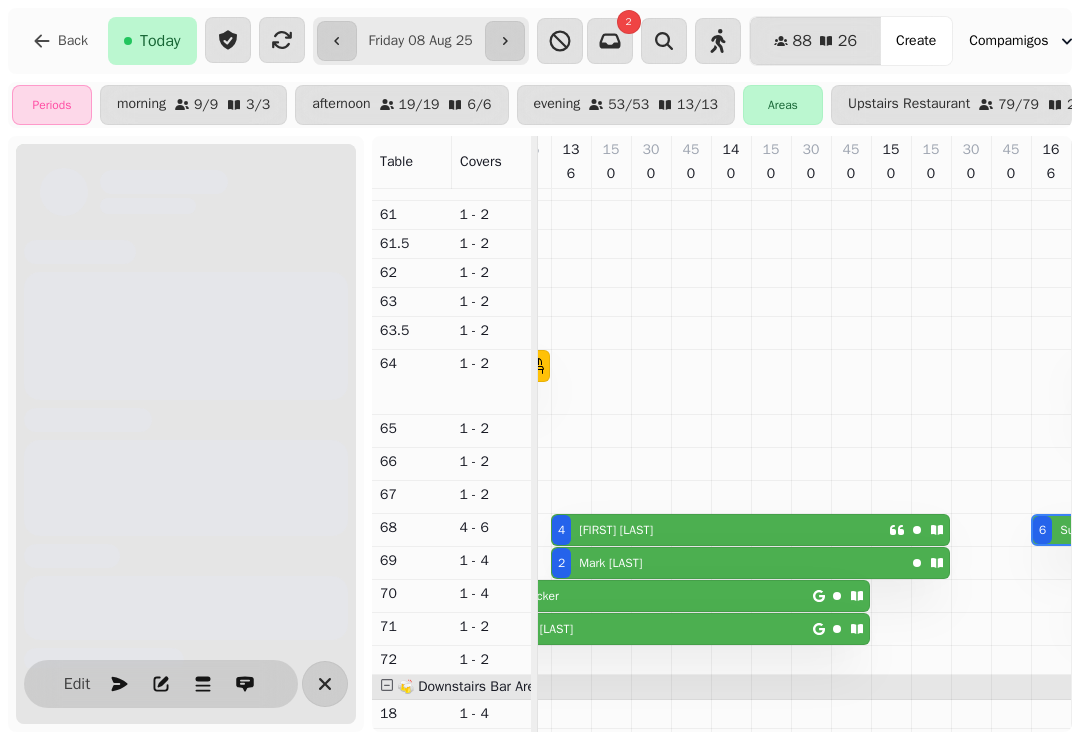scroll, scrollTop: 0, scrollLeft: 947, axis: horizontal 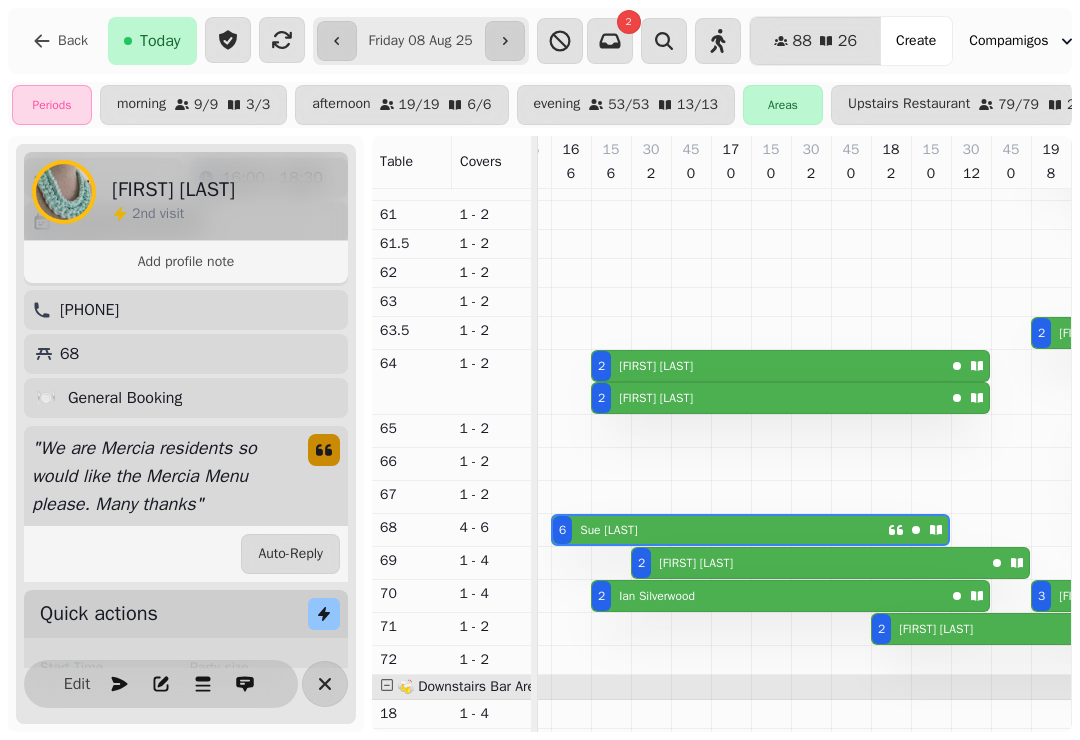 click 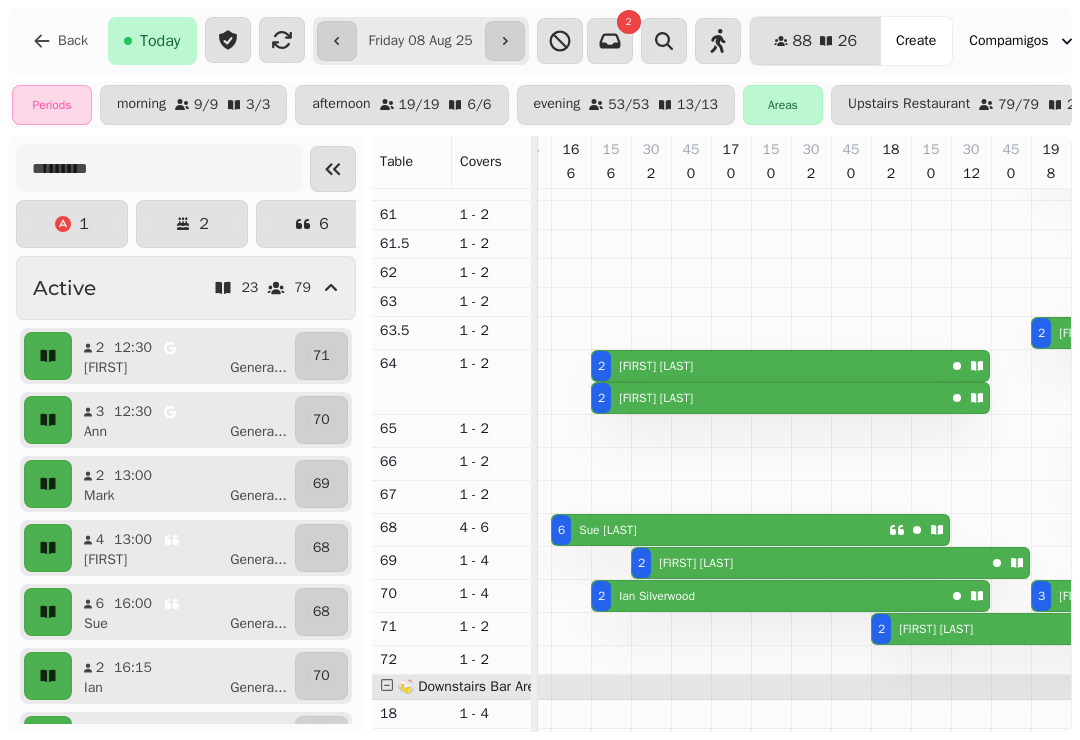 scroll, scrollTop: 0, scrollLeft: 0, axis: both 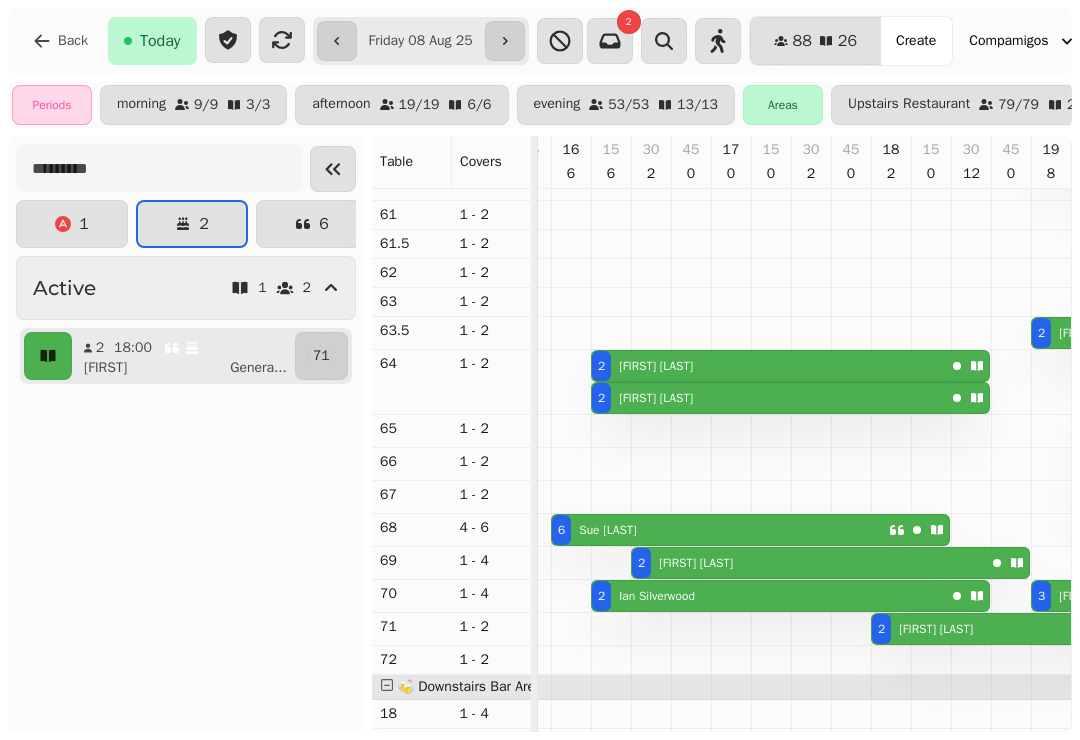 click on "2" at bounding box center (192, 224) 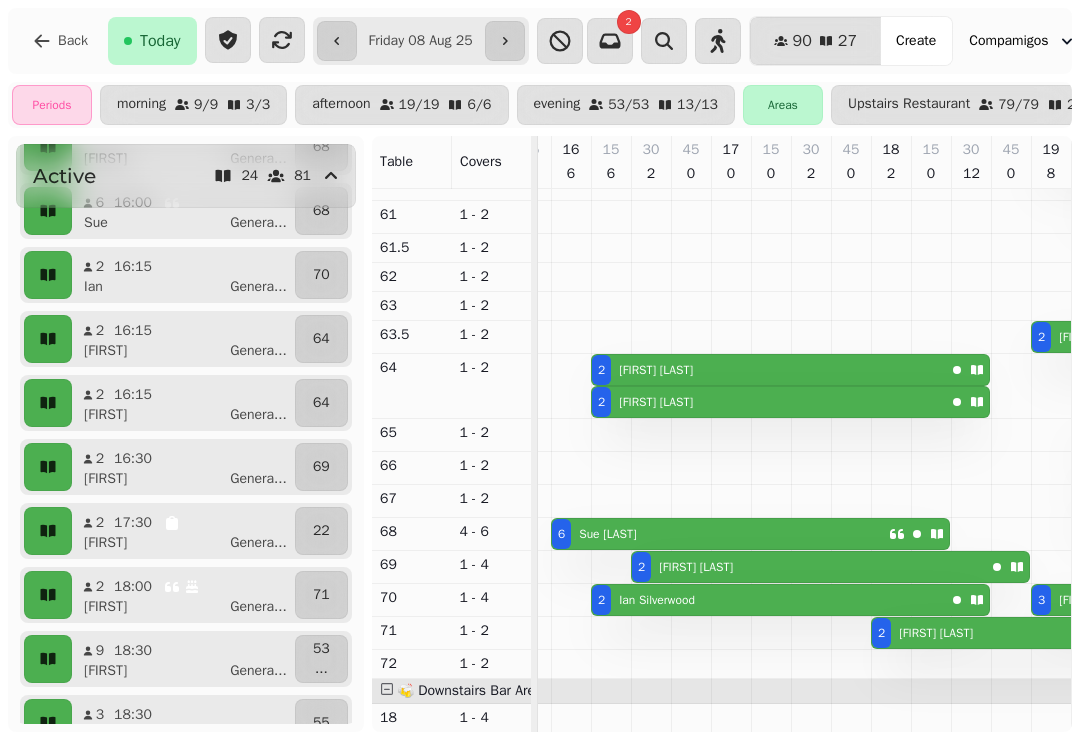 scroll, scrollTop: 417, scrollLeft: 0, axis: vertical 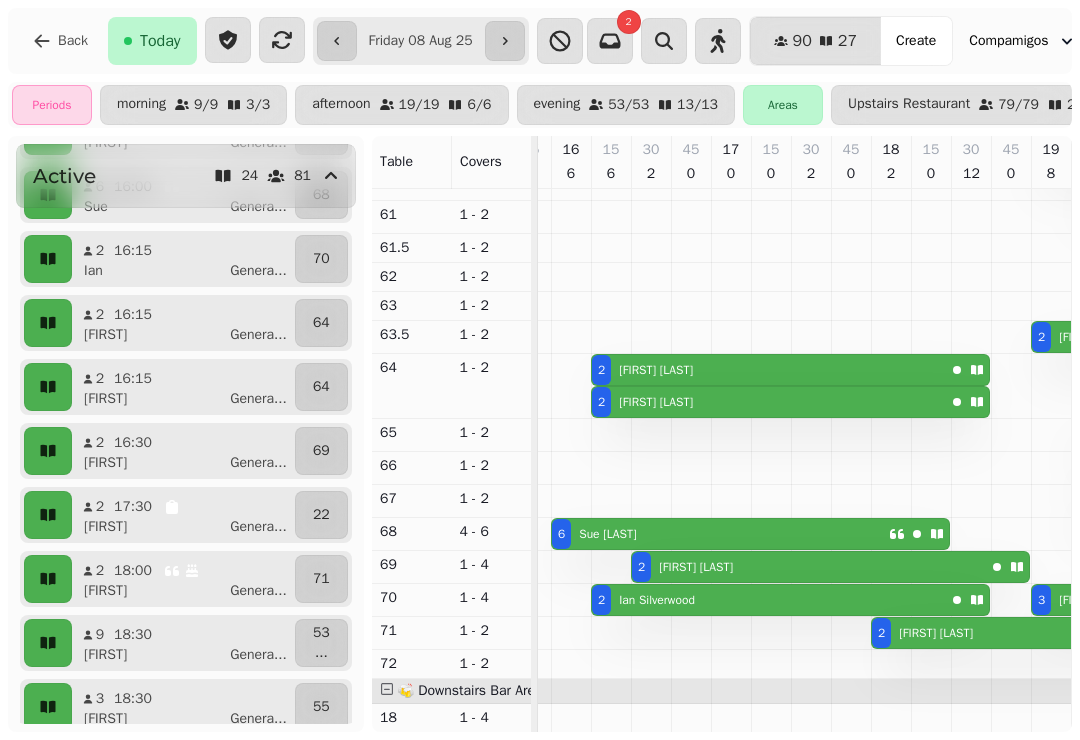 click on "16:15" at bounding box center [133, 315] 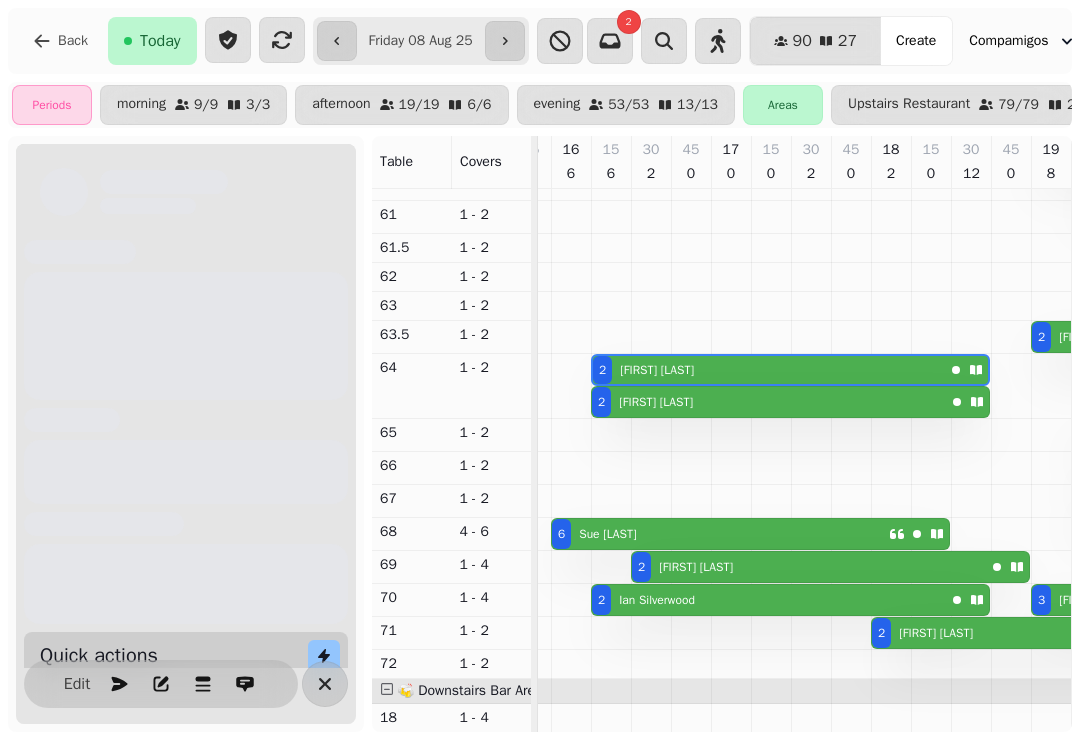 scroll, scrollTop: 0, scrollLeft: 987, axis: horizontal 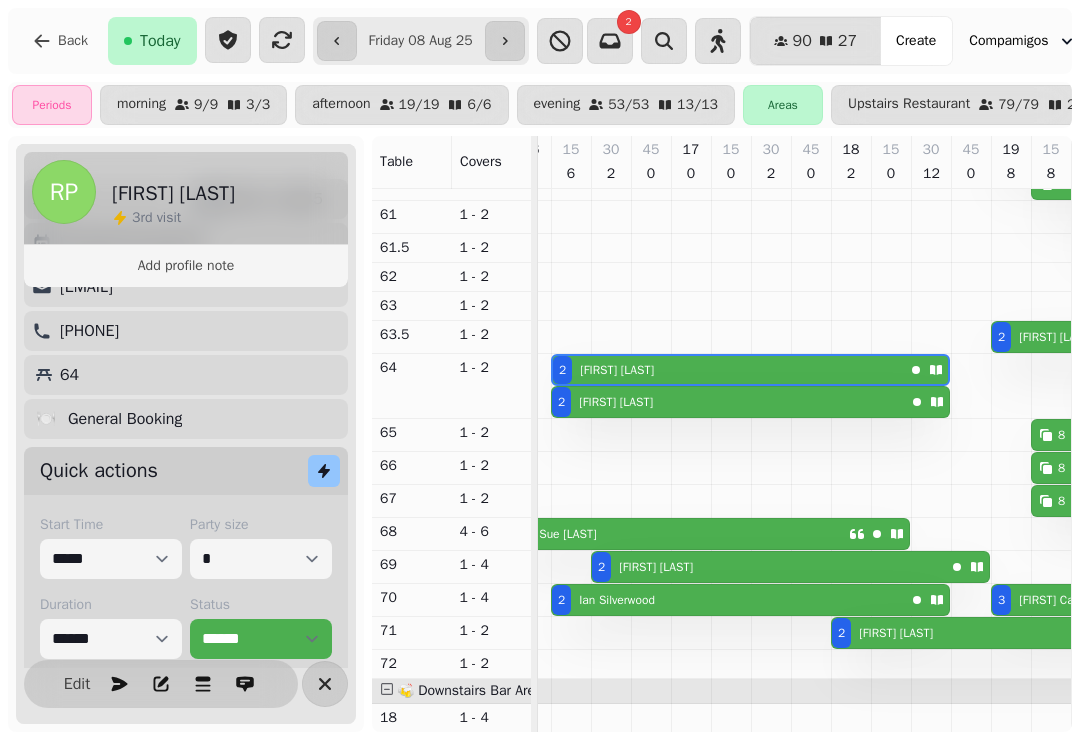 click 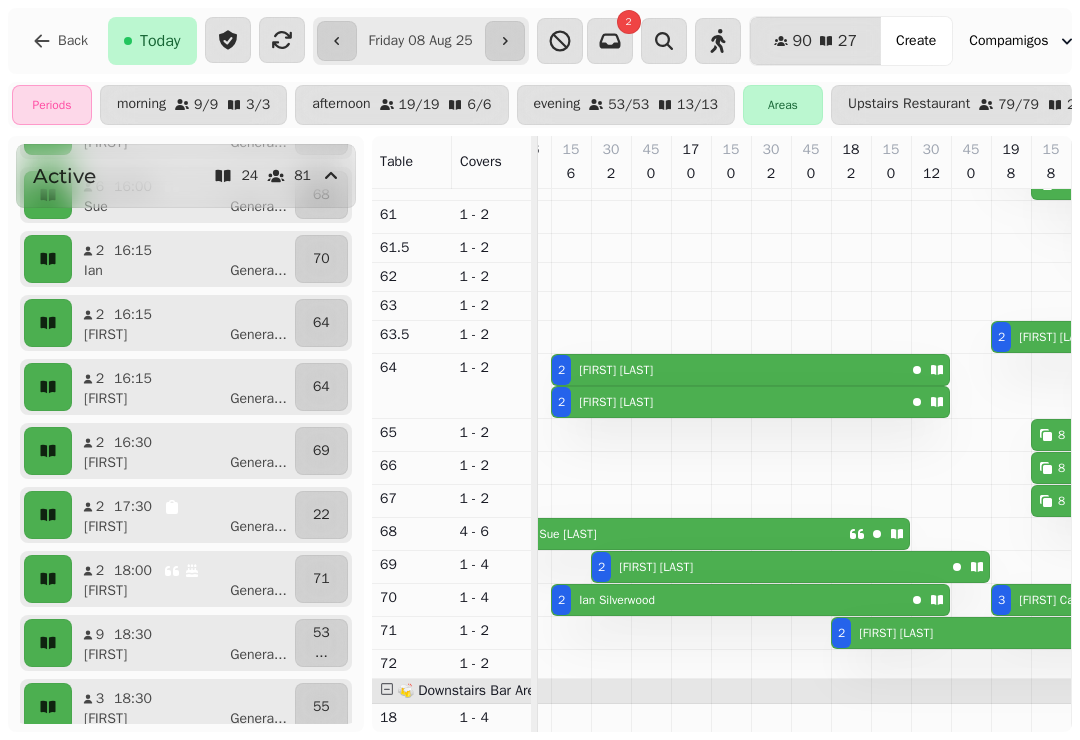 click on "16:30" at bounding box center (139, 443) 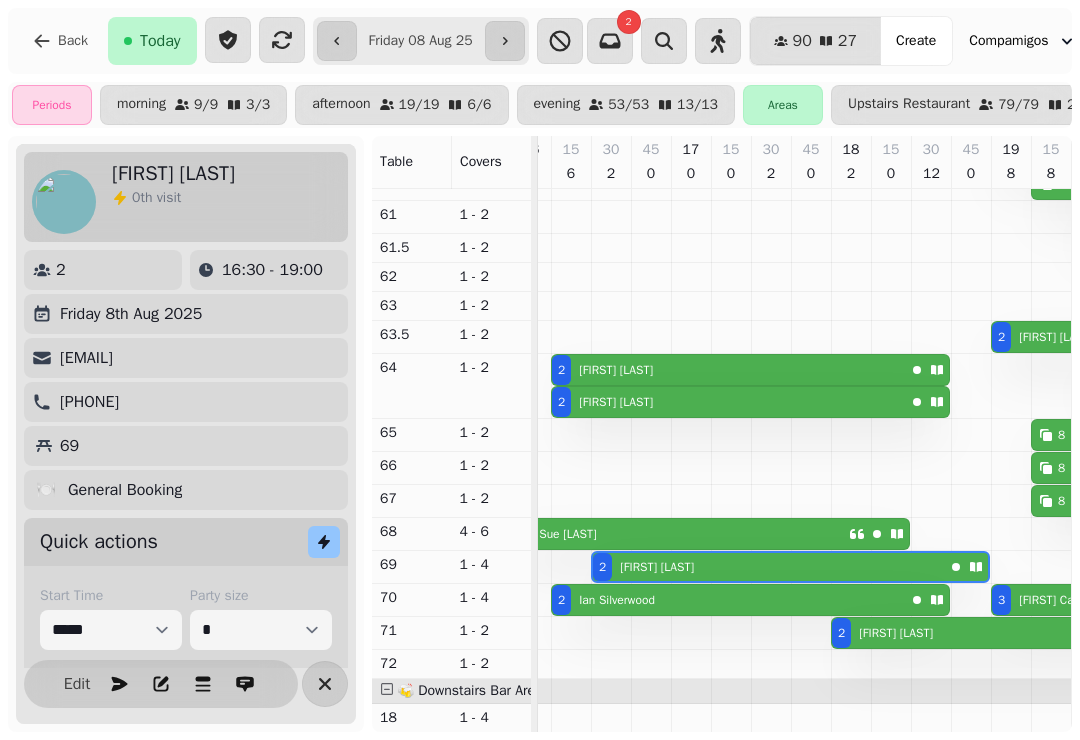 scroll, scrollTop: 0, scrollLeft: 1027, axis: horizontal 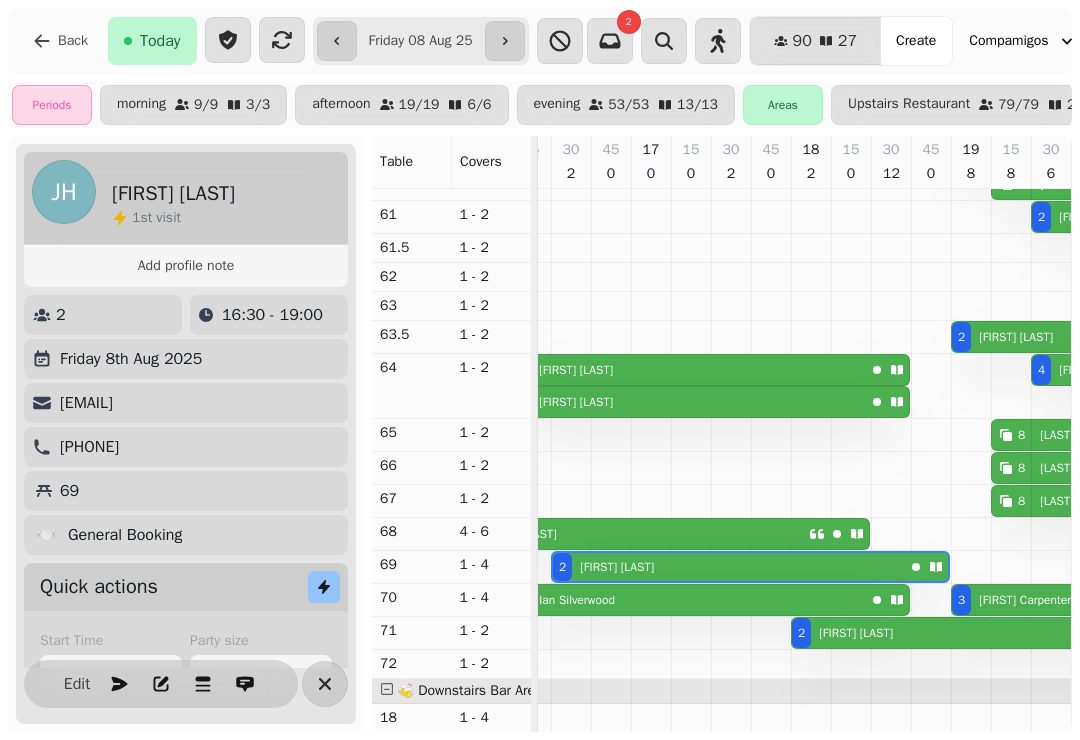 click 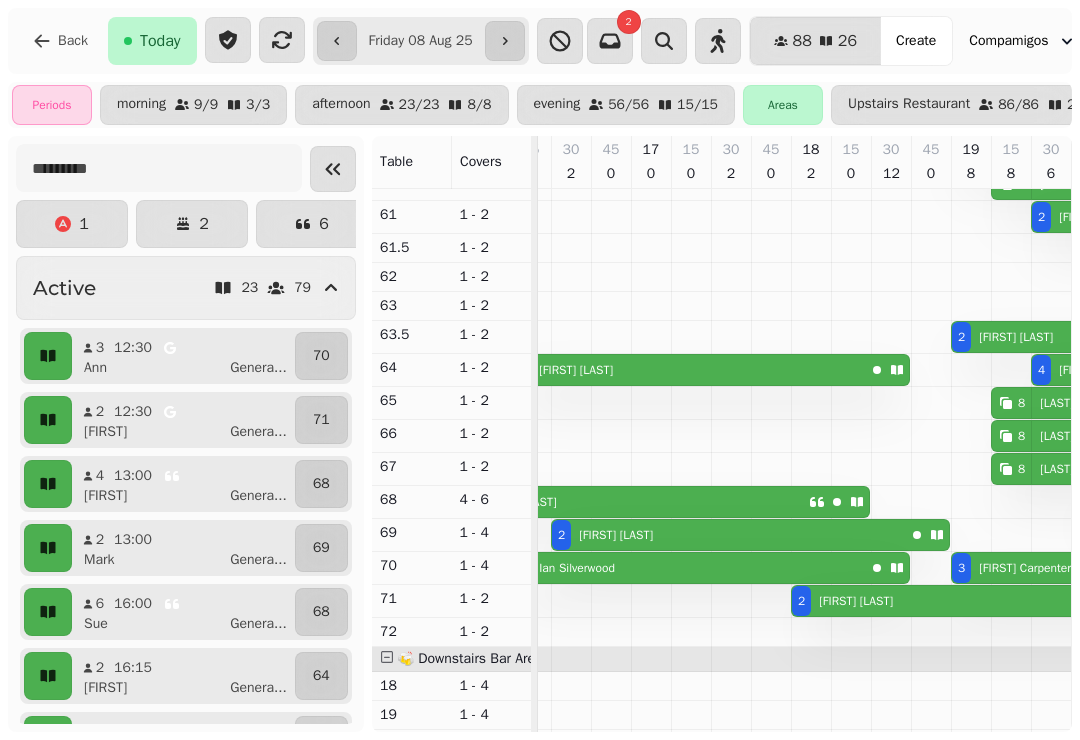 scroll, scrollTop: 0, scrollLeft: 0, axis: both 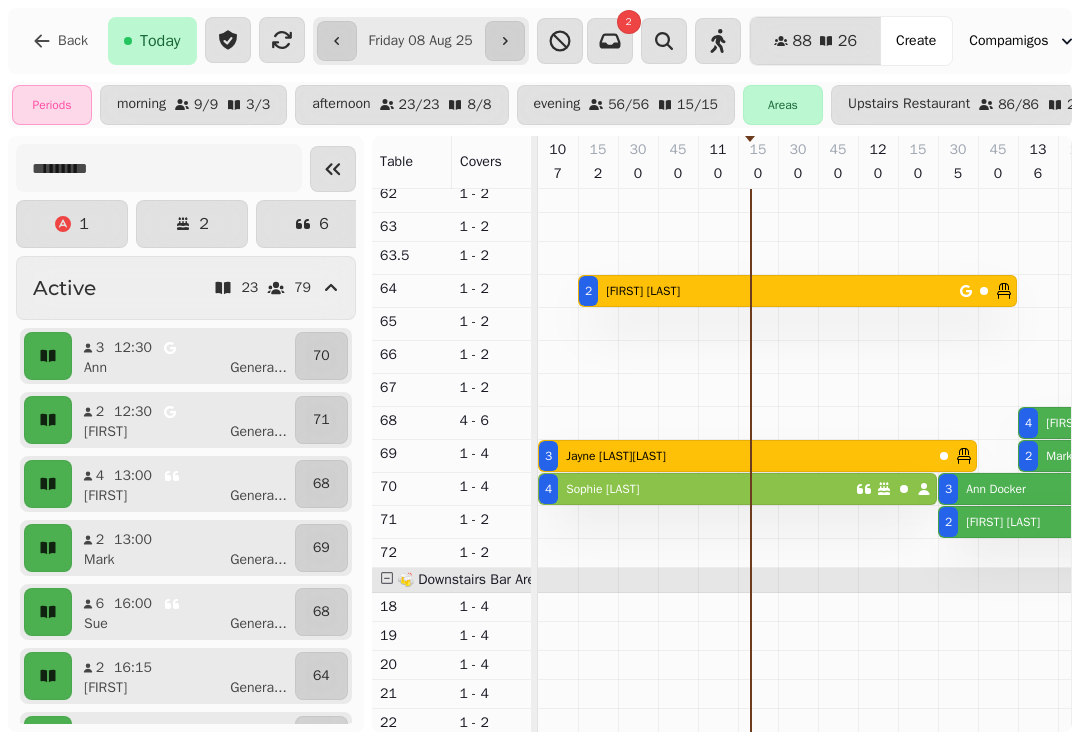 click on "[NUMBER] [FIRST]   [LAST]" at bounding box center [697, 489] 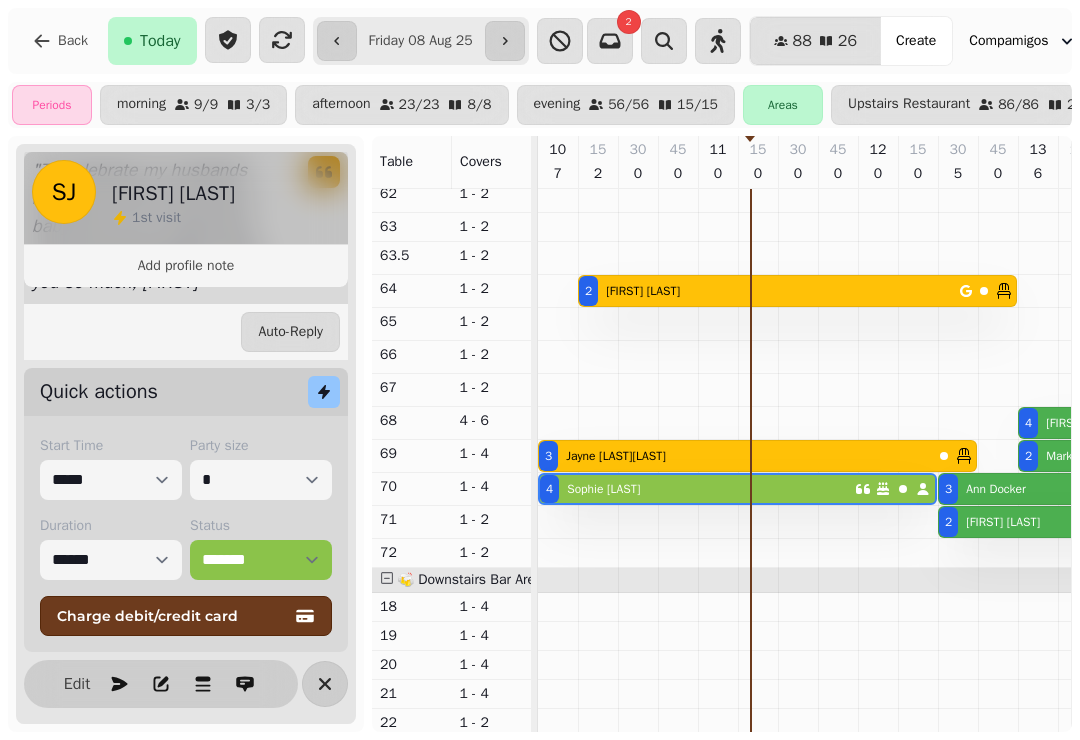 scroll, scrollTop: 414, scrollLeft: 0, axis: vertical 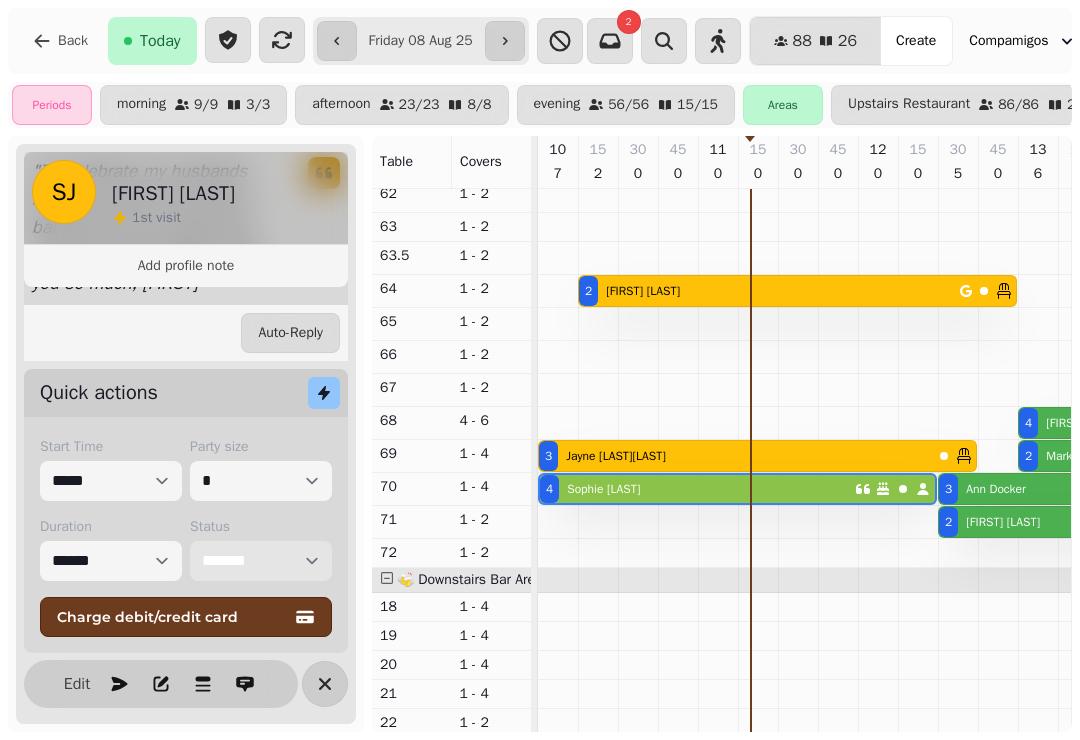 click on "**********" at bounding box center [261, 561] 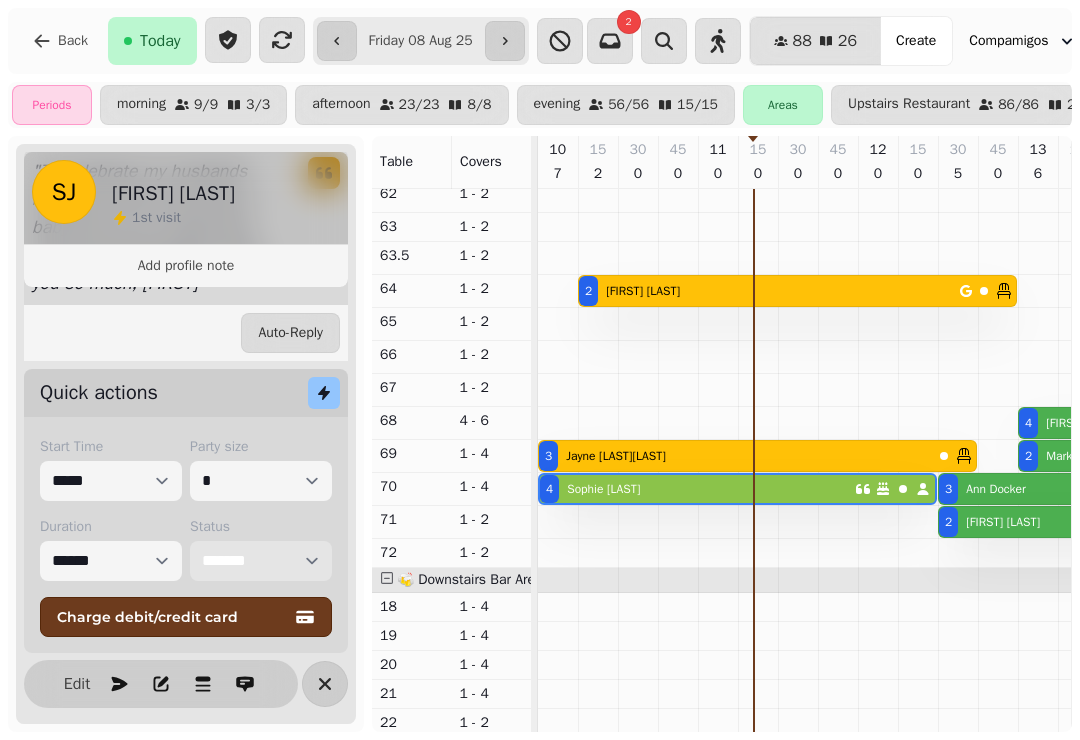 select on "****" 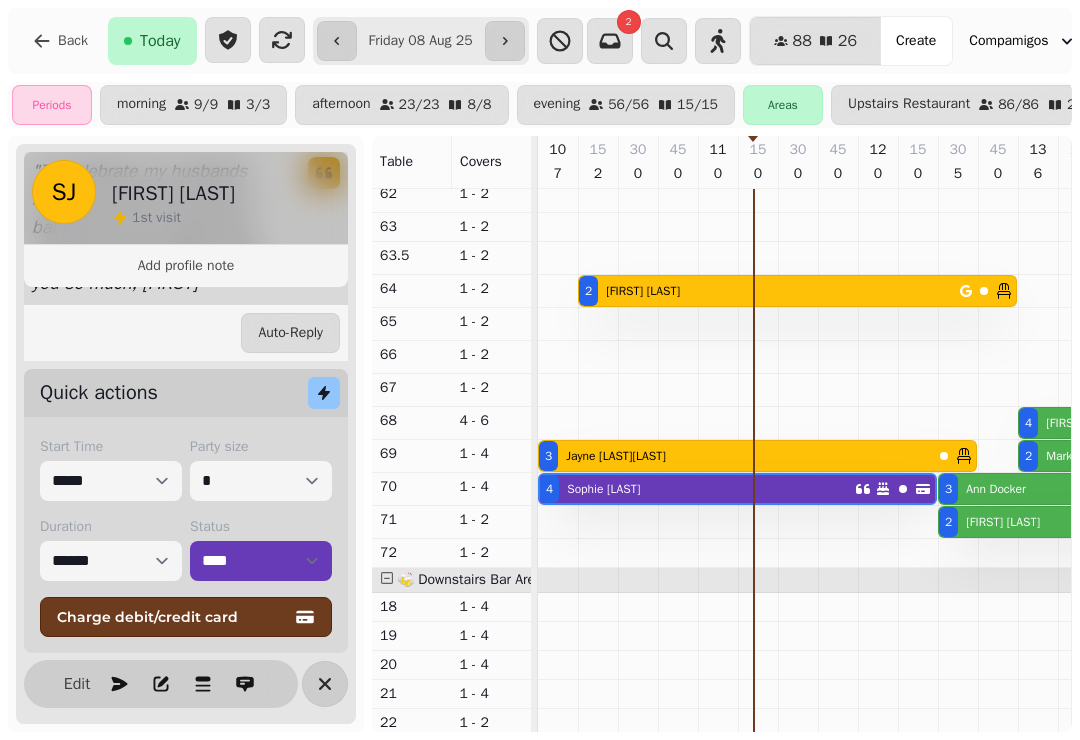 click 